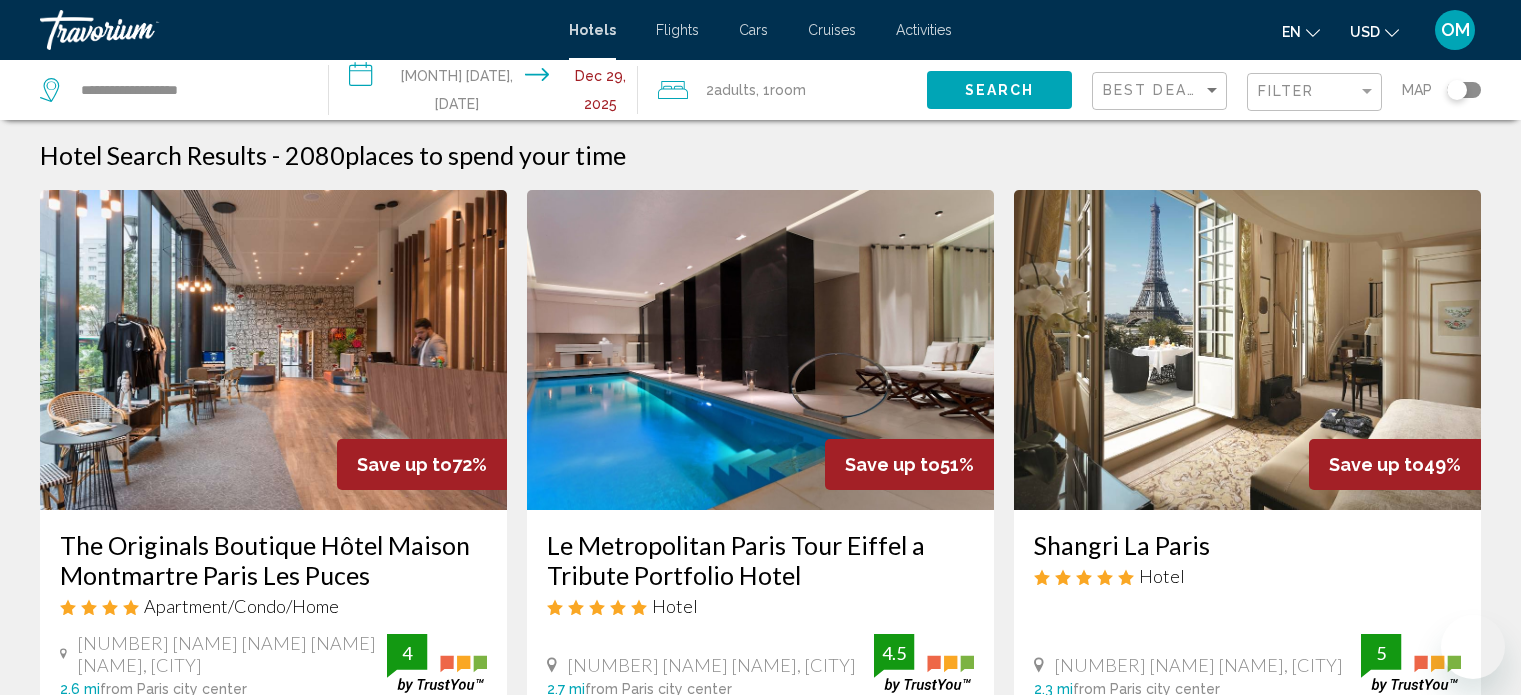 scroll, scrollTop: 2400, scrollLeft: 0, axis: vertical 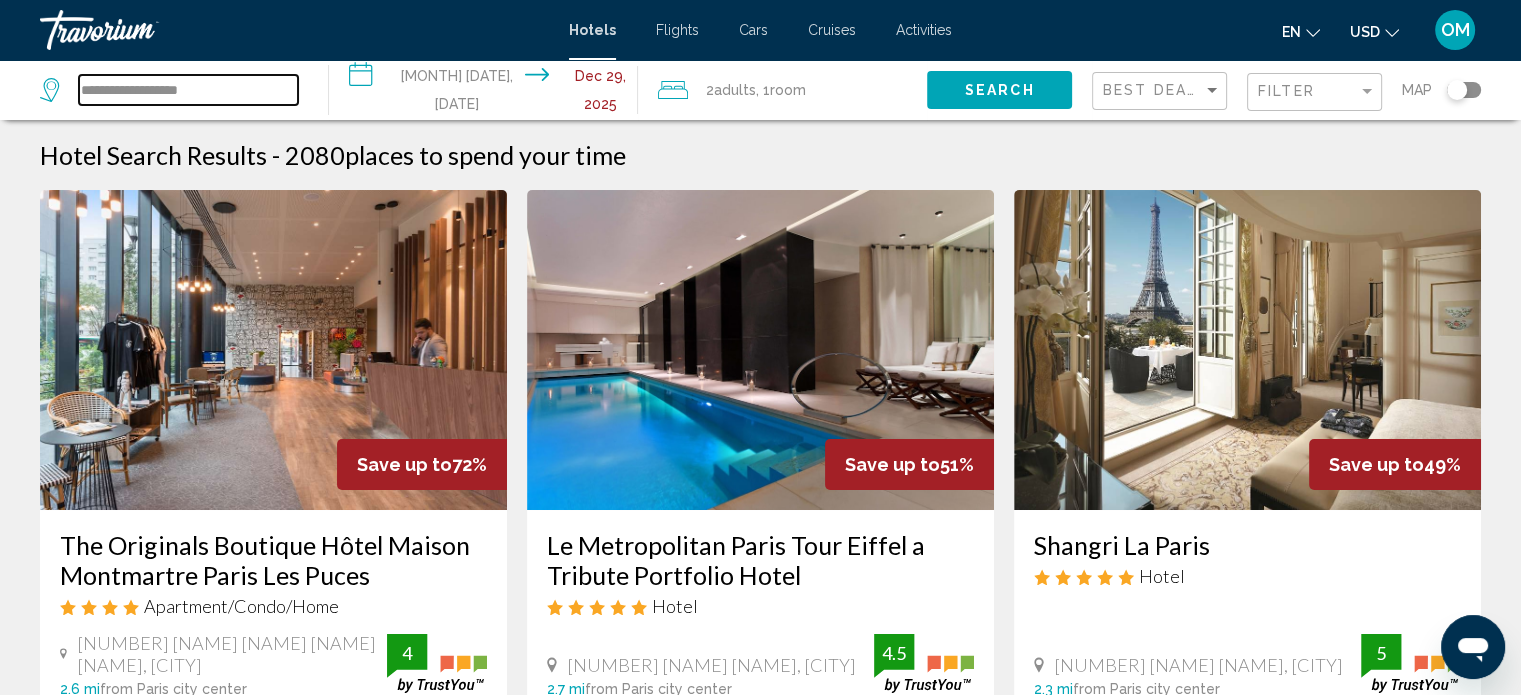 click on "**********" at bounding box center (188, 90) 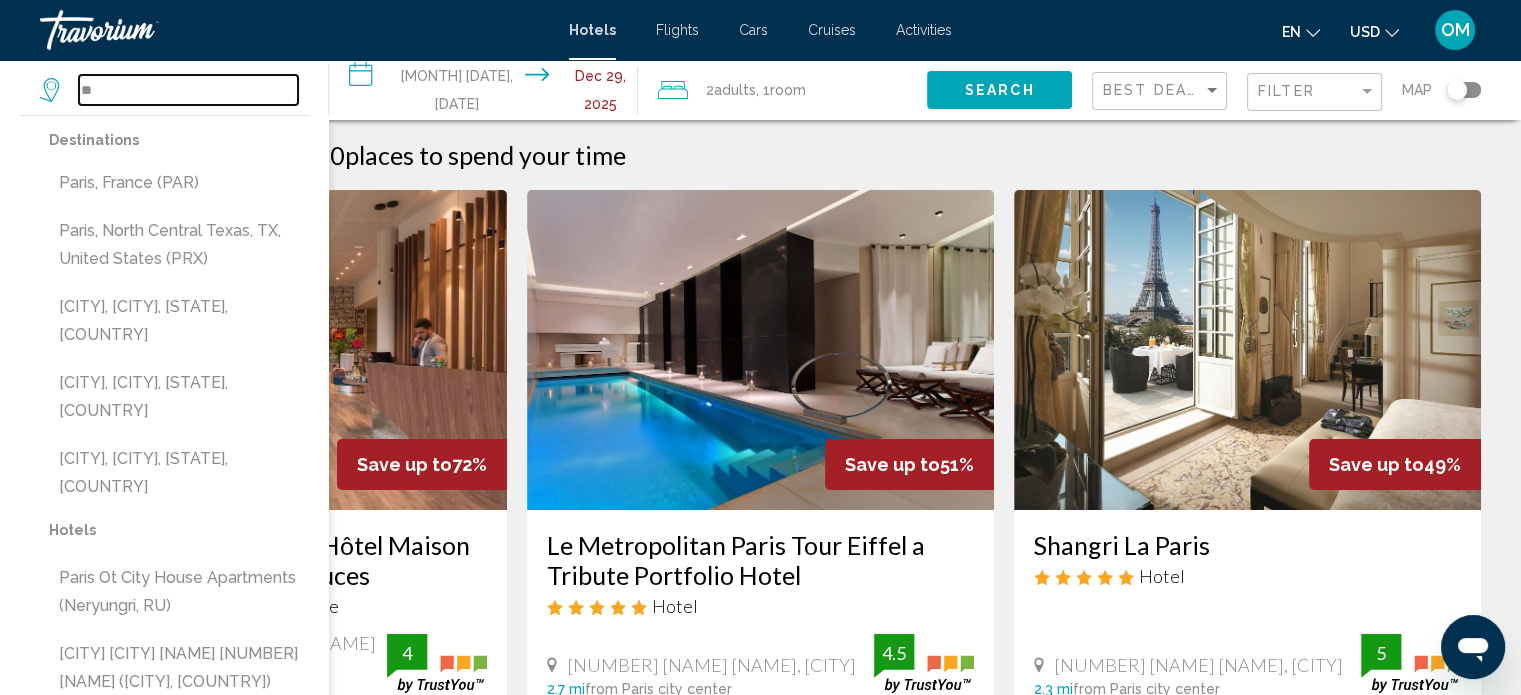 type on "*" 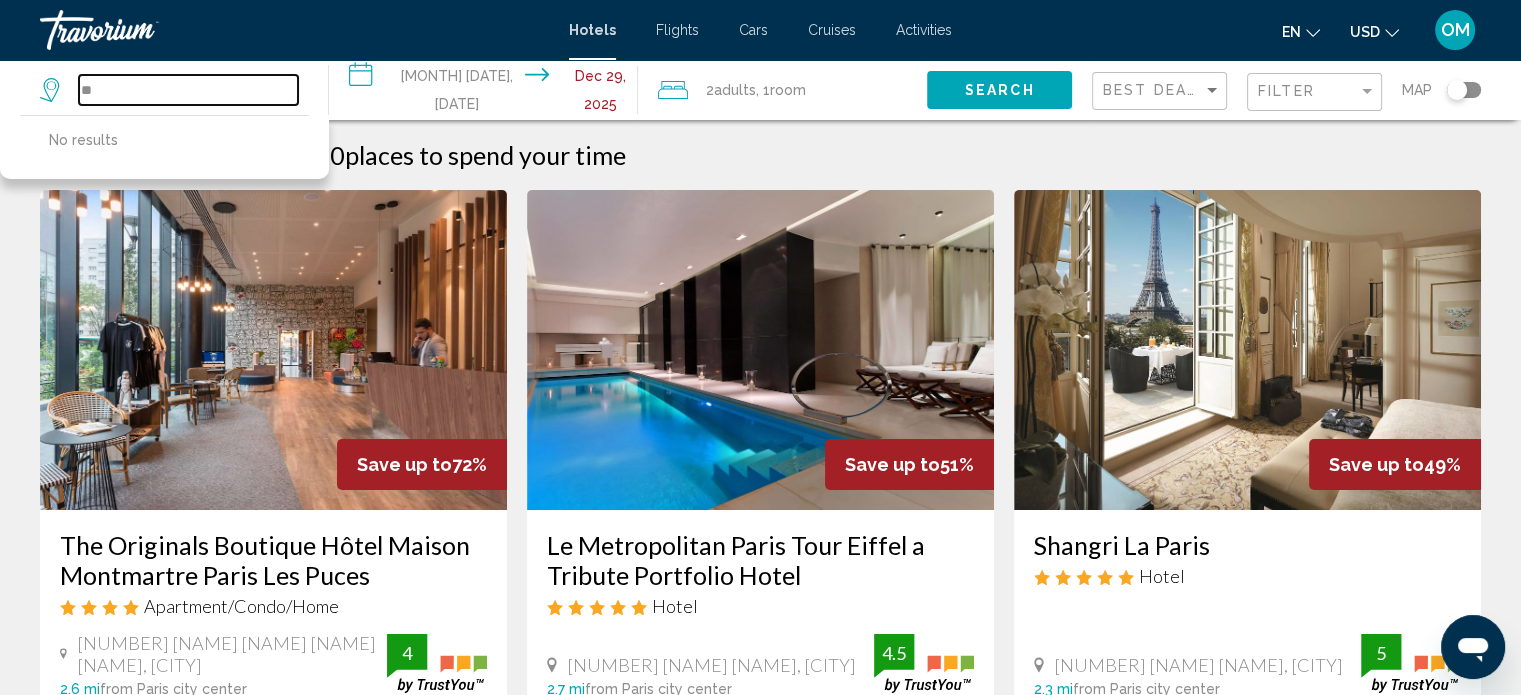 type on "*" 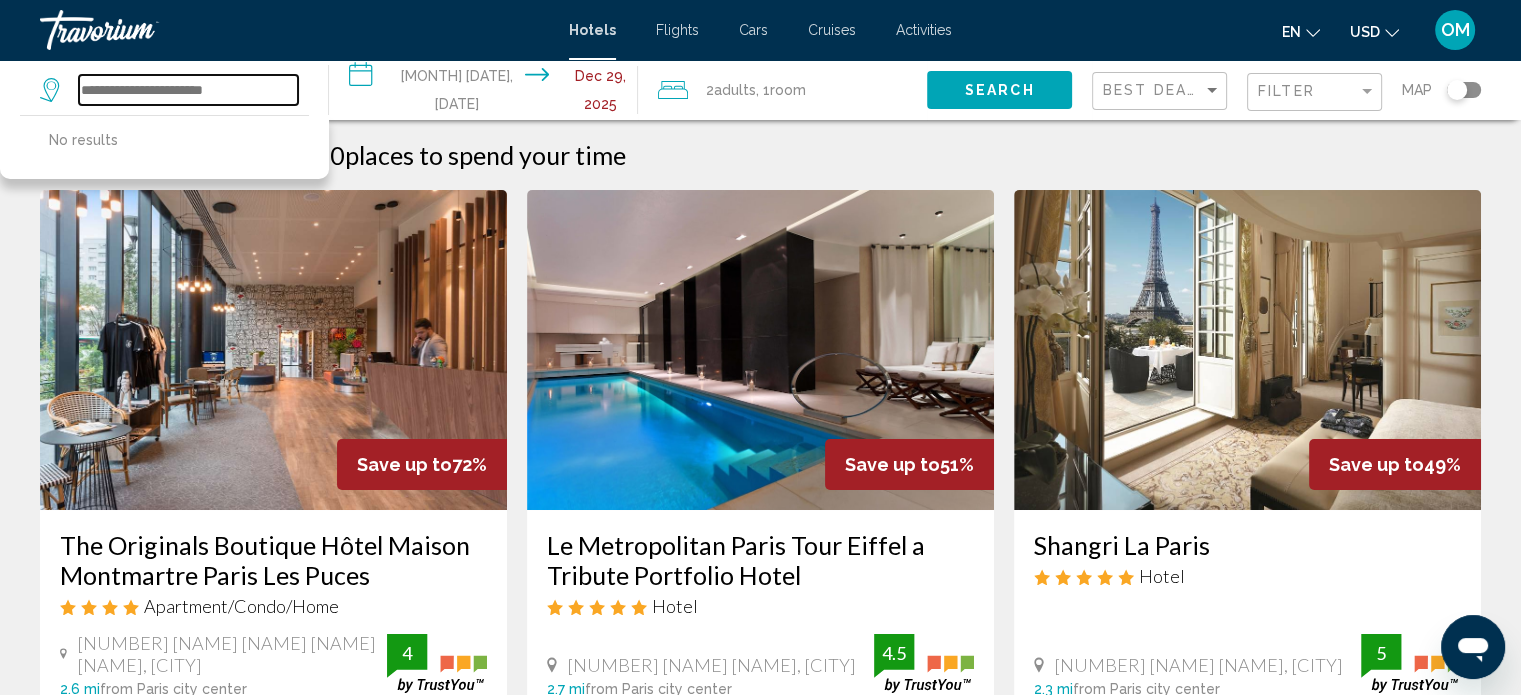 click at bounding box center (188, 90) 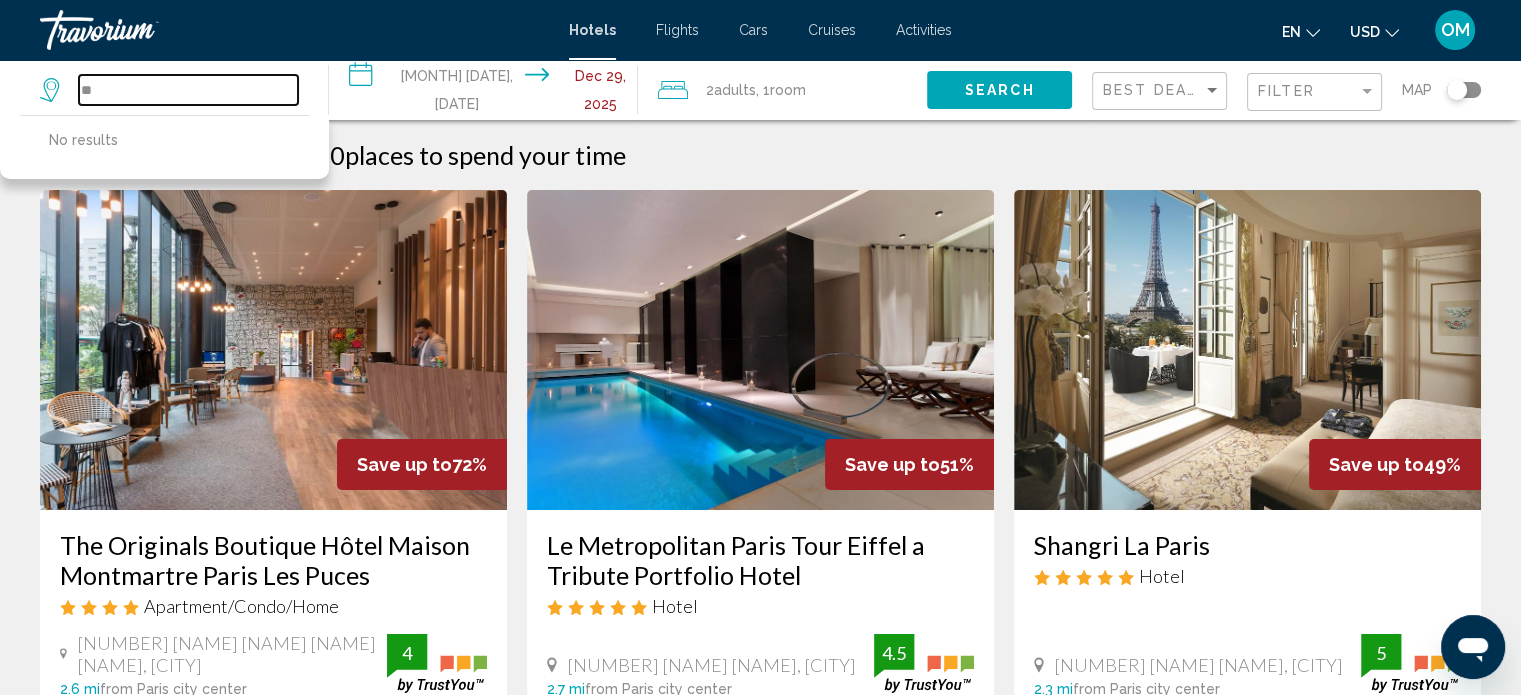 type on "*" 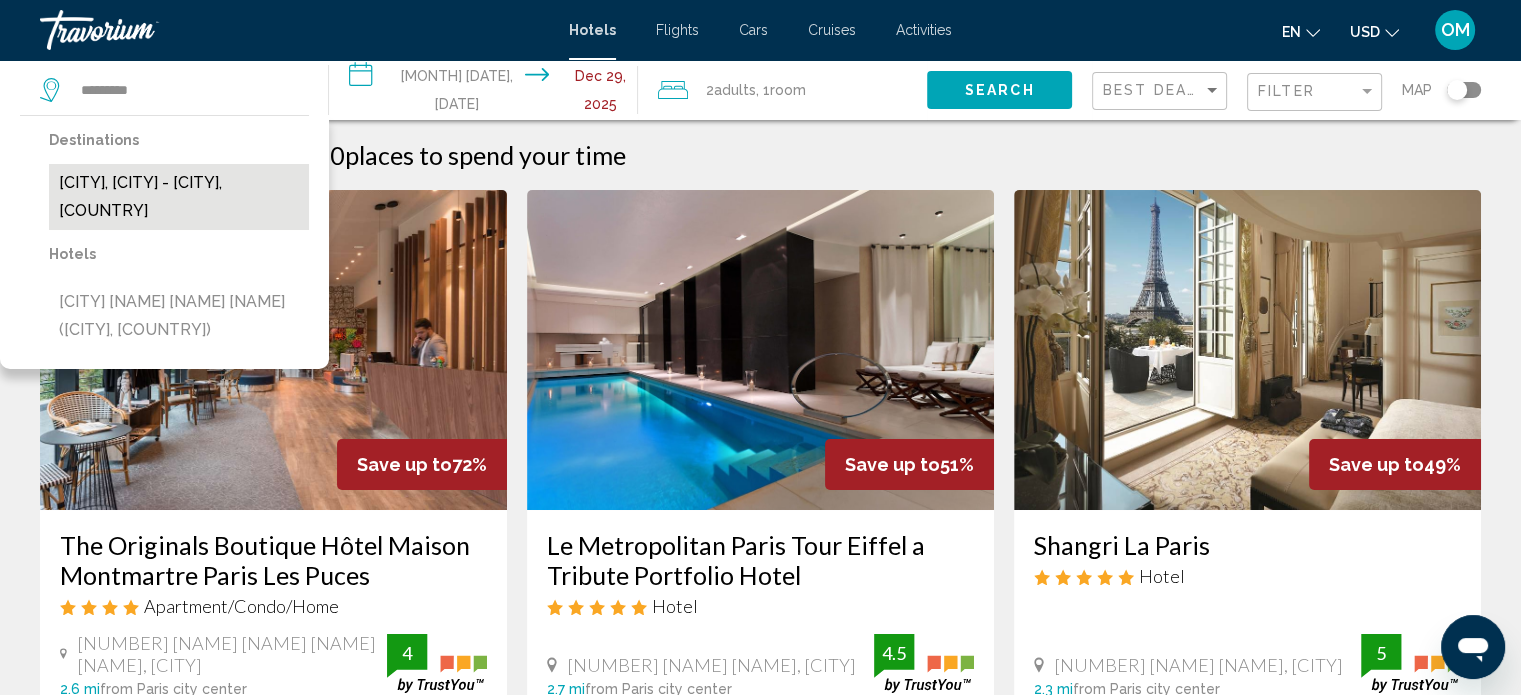 click on "[CITY], [CITY] - [CITY], [COUNTRY]" at bounding box center [179, 197] 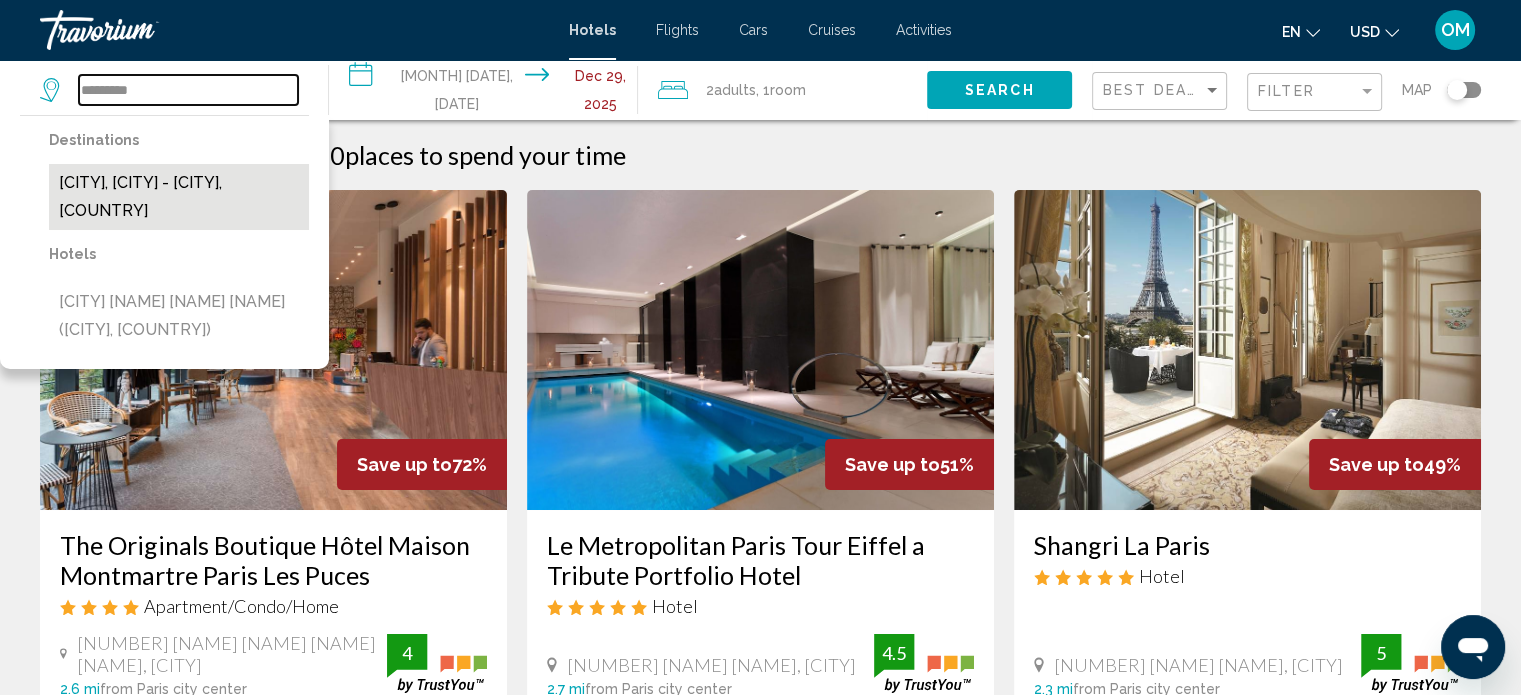 type on "**********" 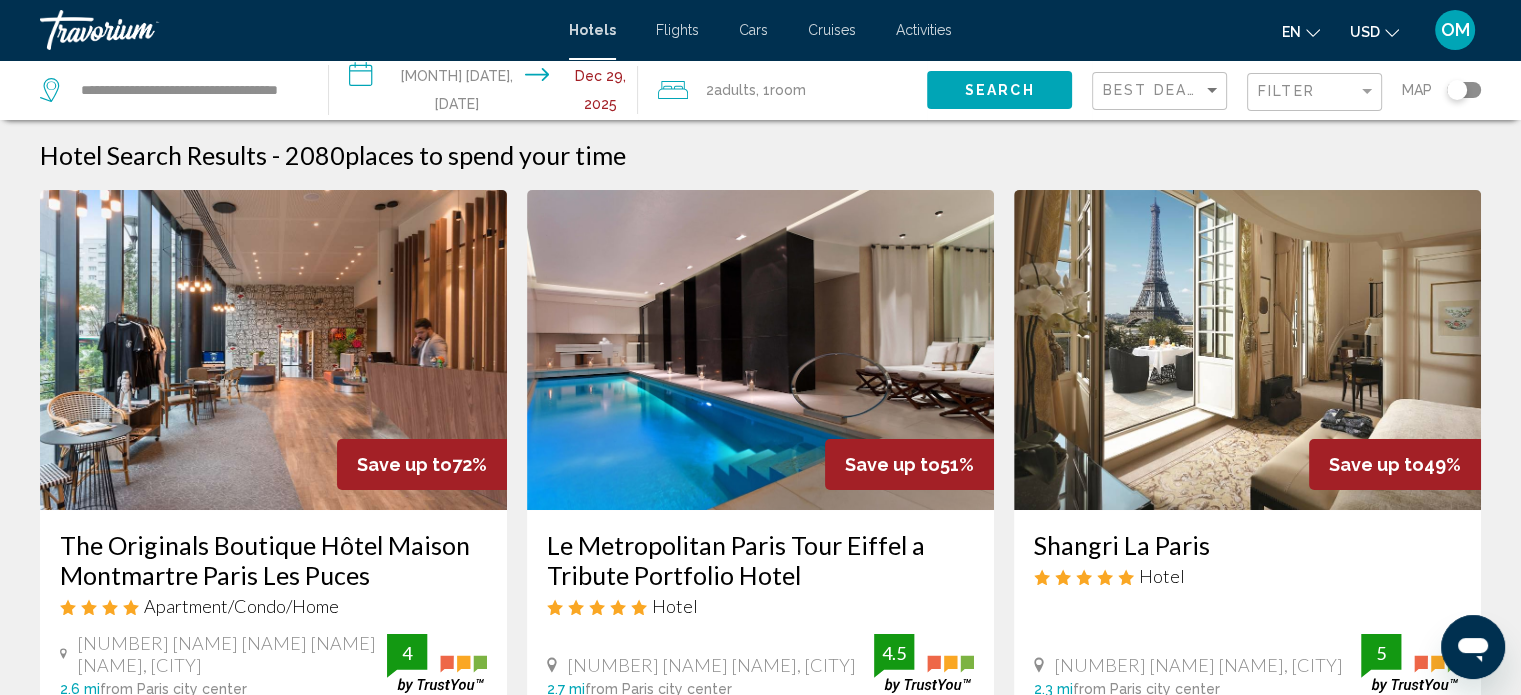 click on "**********" at bounding box center [487, 93] 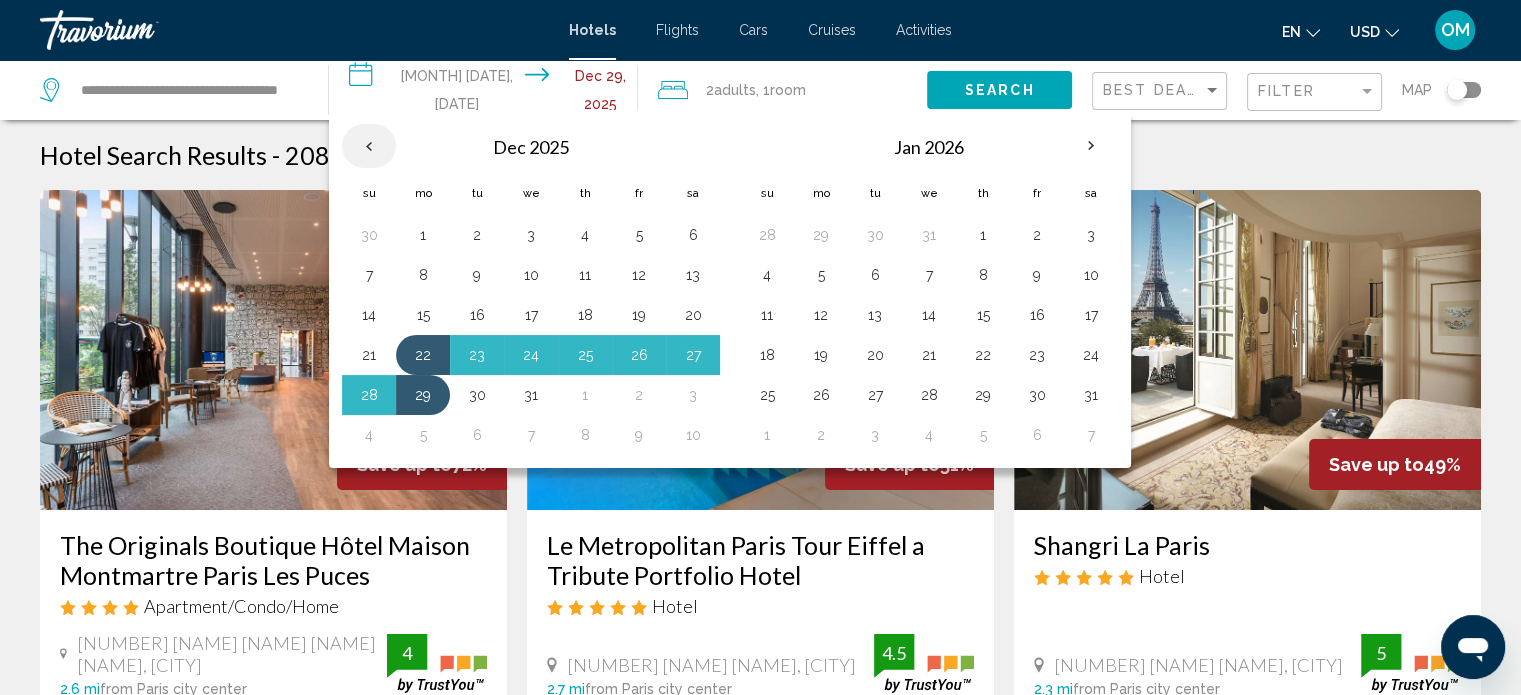 click at bounding box center [369, 146] 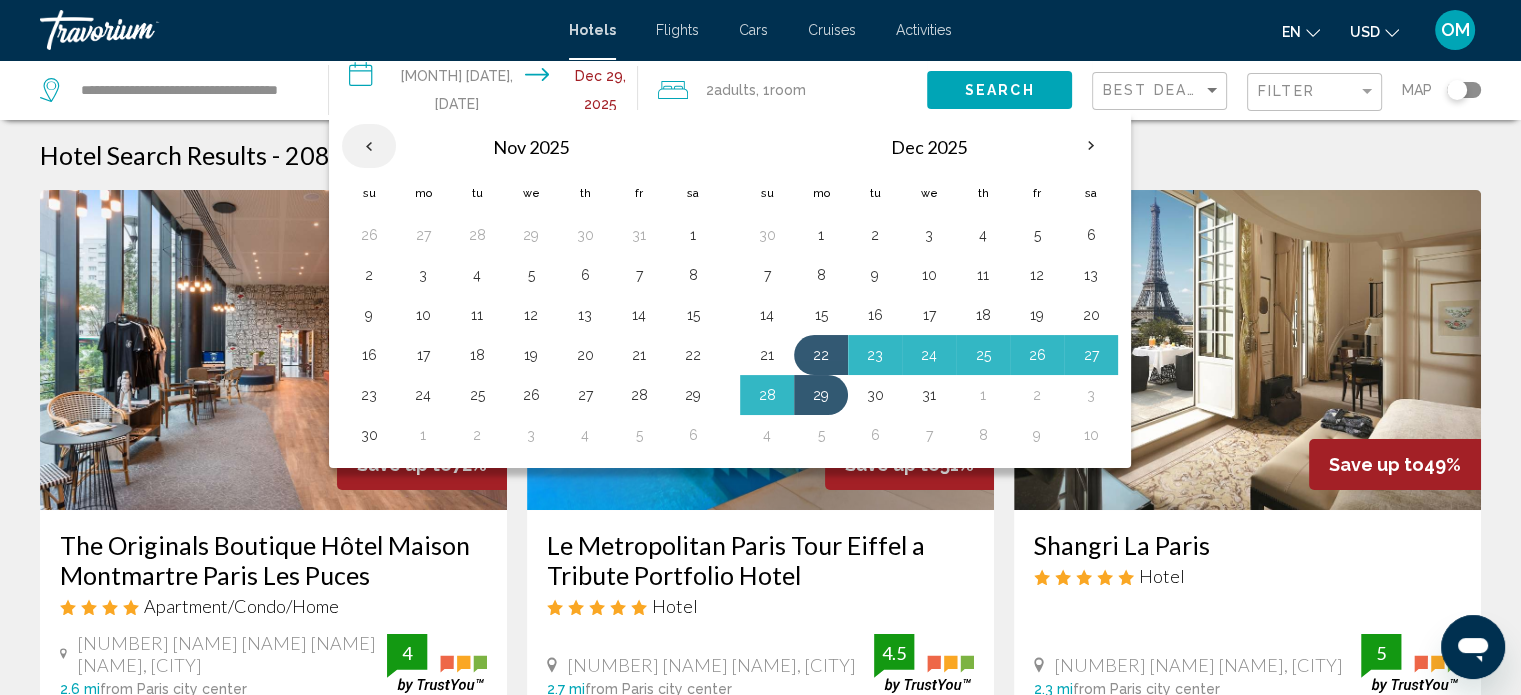 click at bounding box center (369, 146) 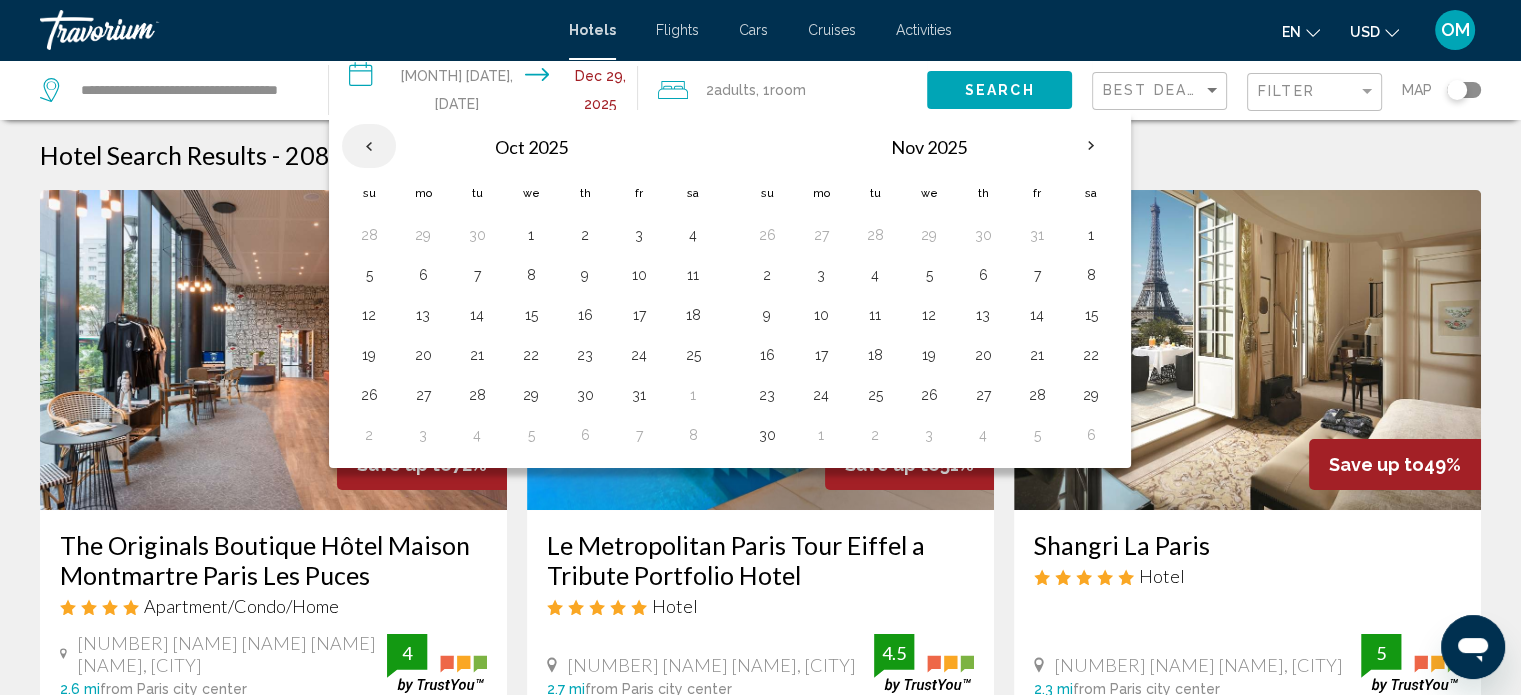 click at bounding box center [369, 146] 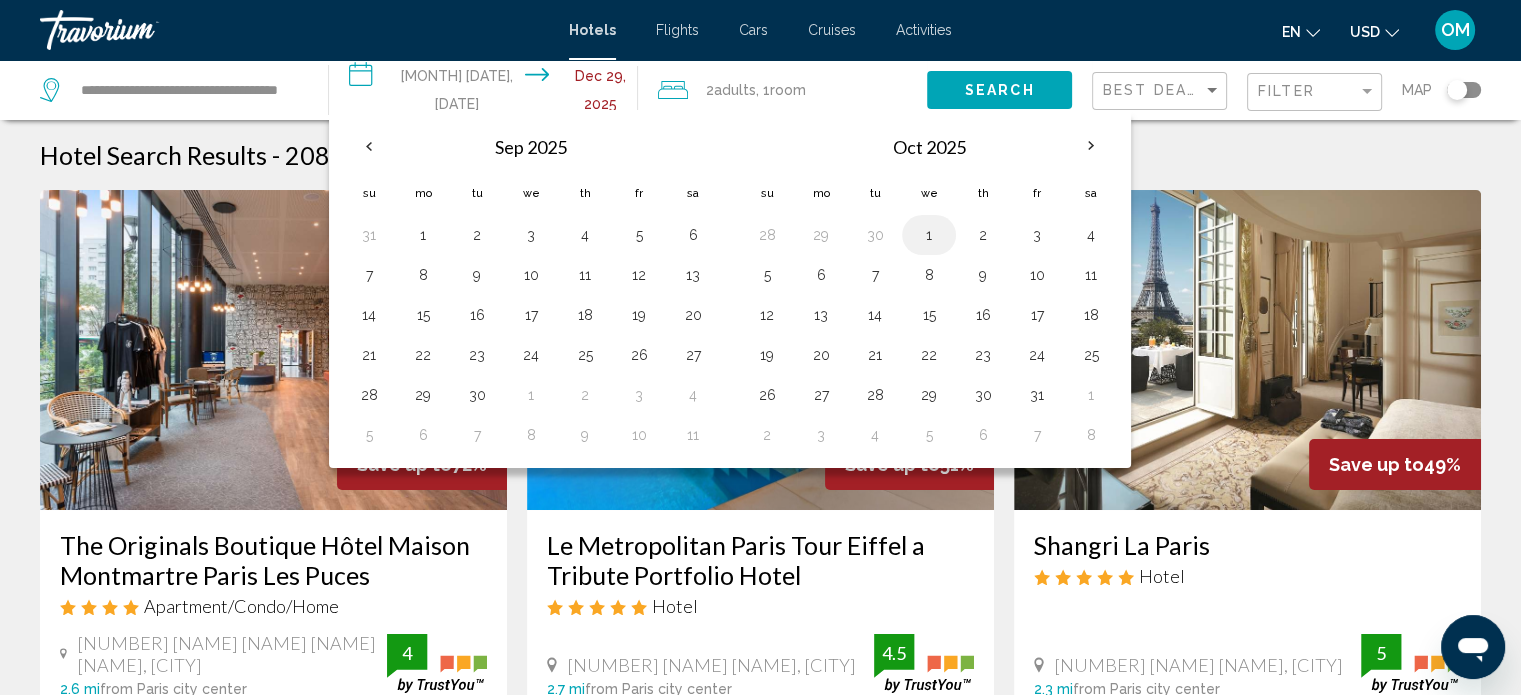 click on "1" at bounding box center (929, 235) 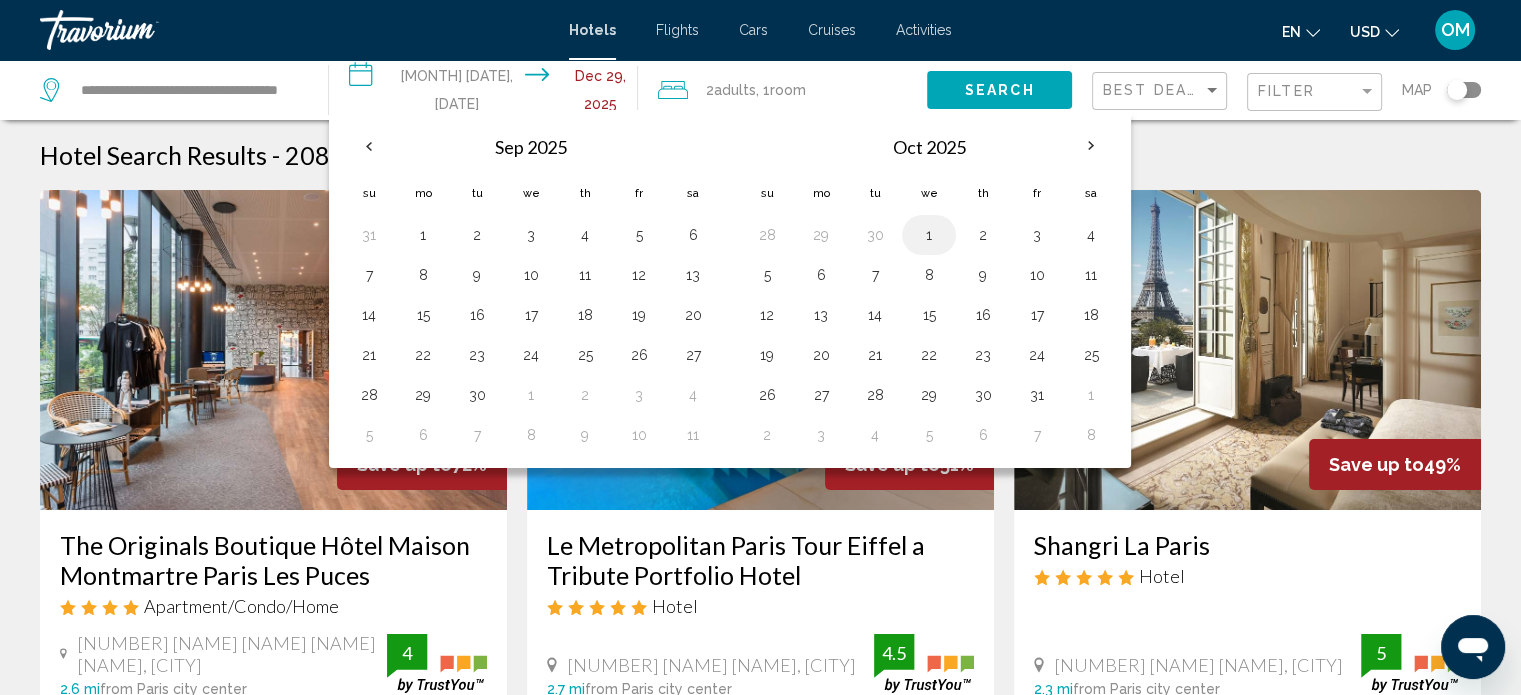click on "1" at bounding box center [929, 235] 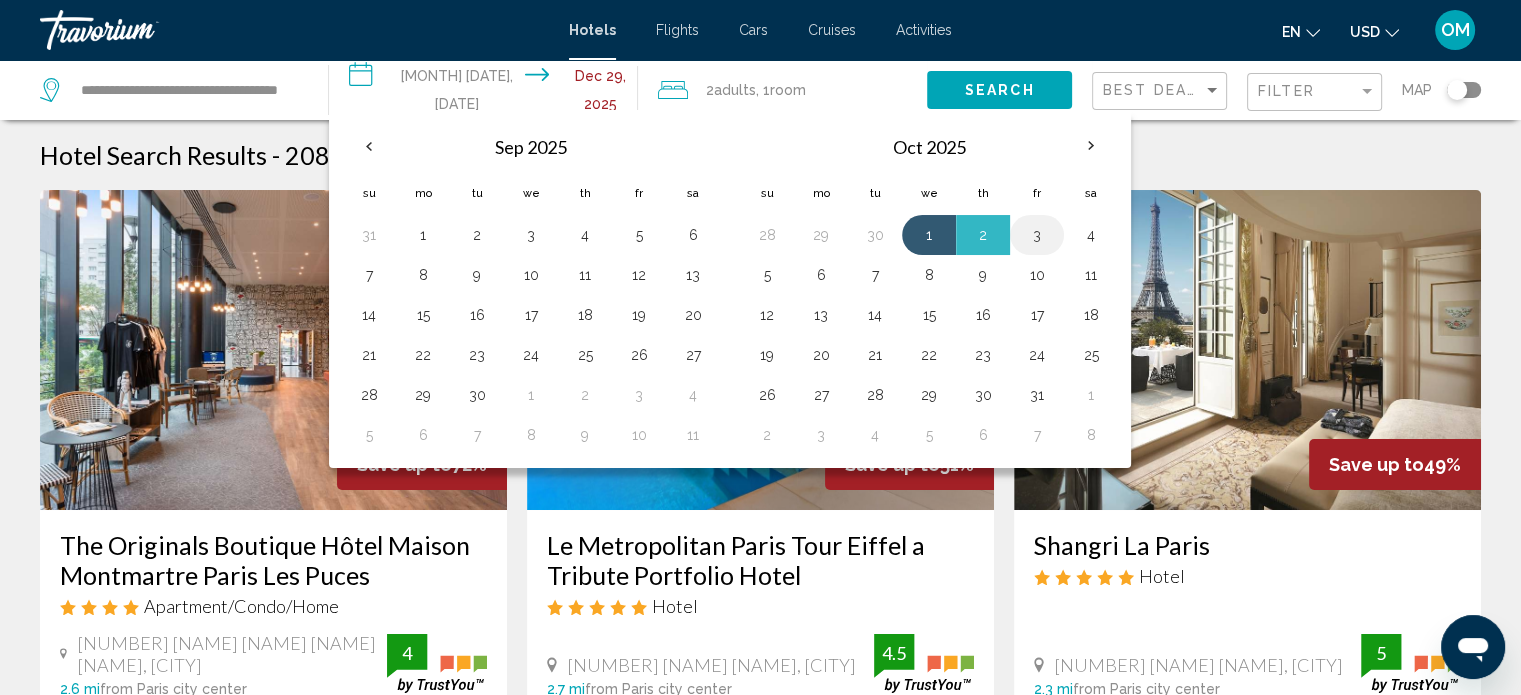 click on "3" at bounding box center (1037, 235) 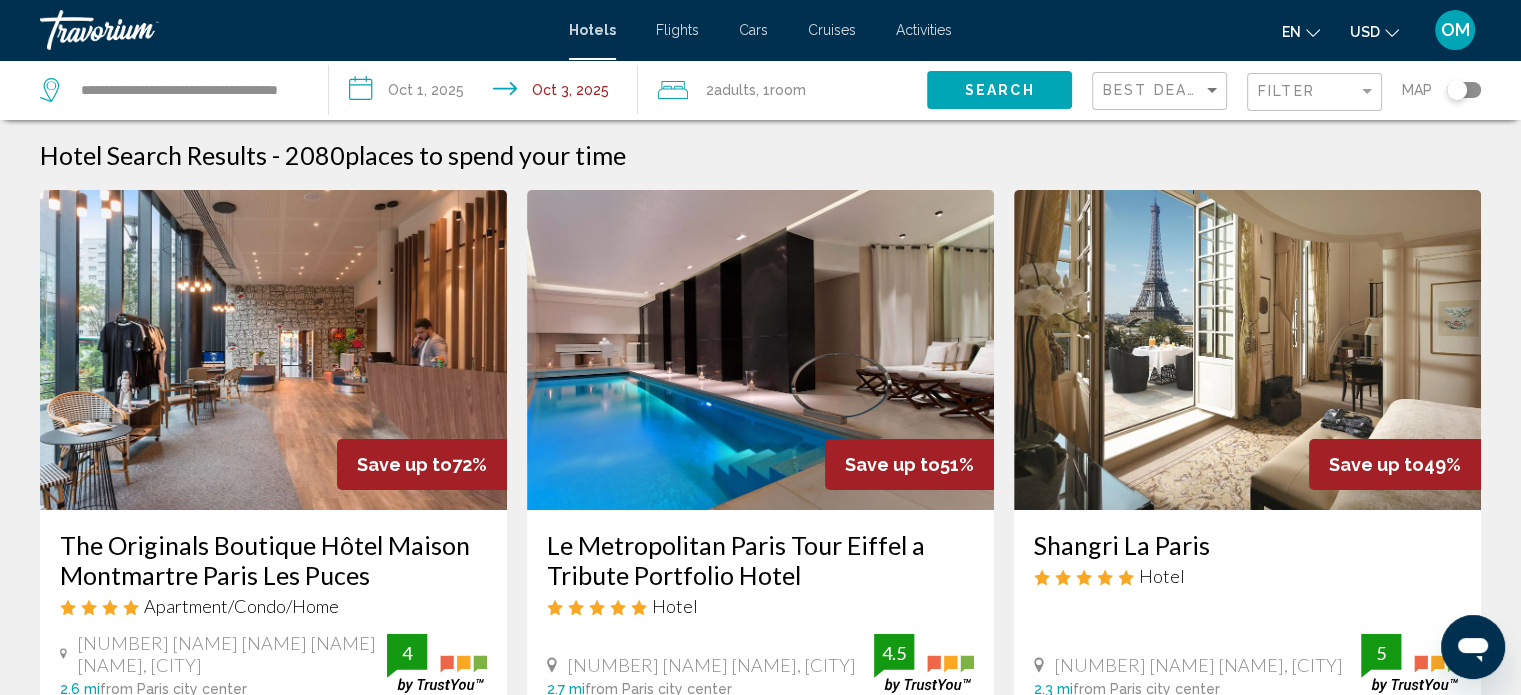 click on "**********" at bounding box center [487, 93] 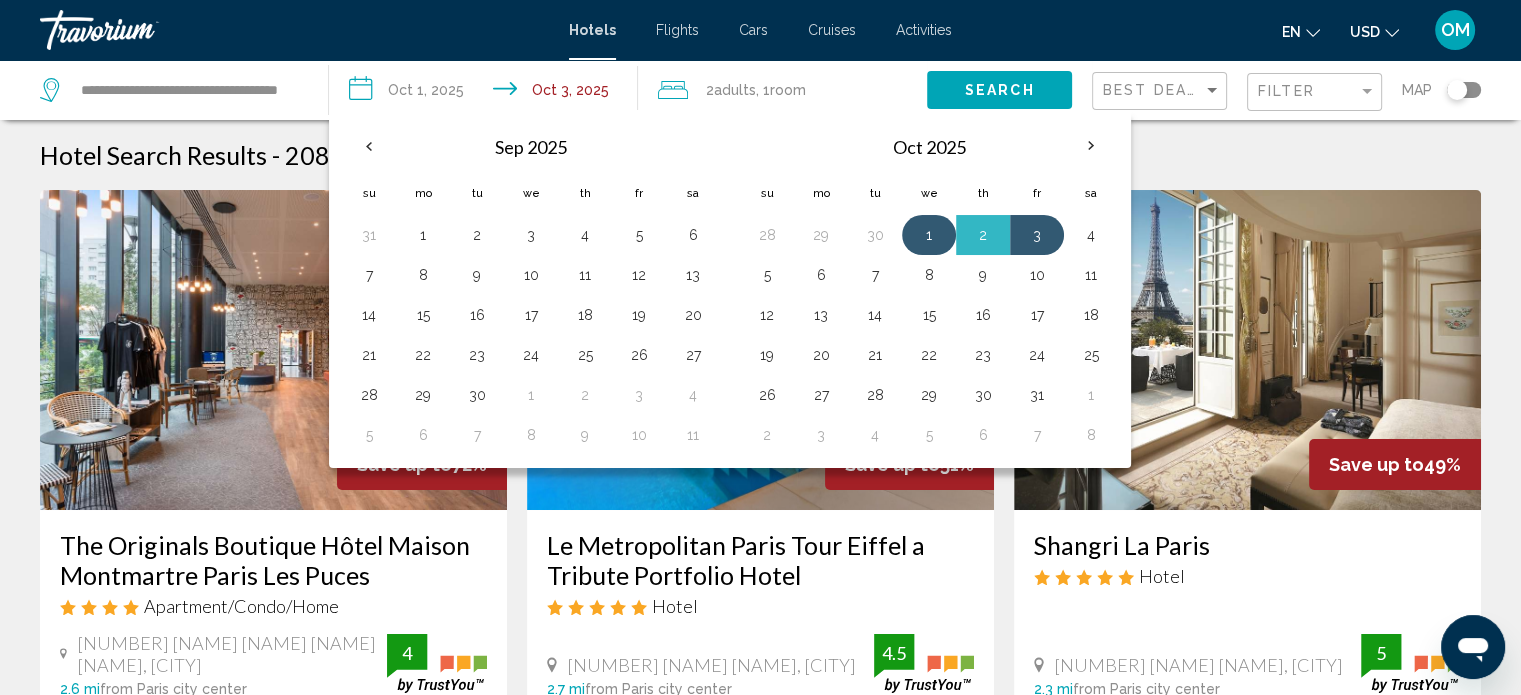 click on "1" at bounding box center [929, 235] 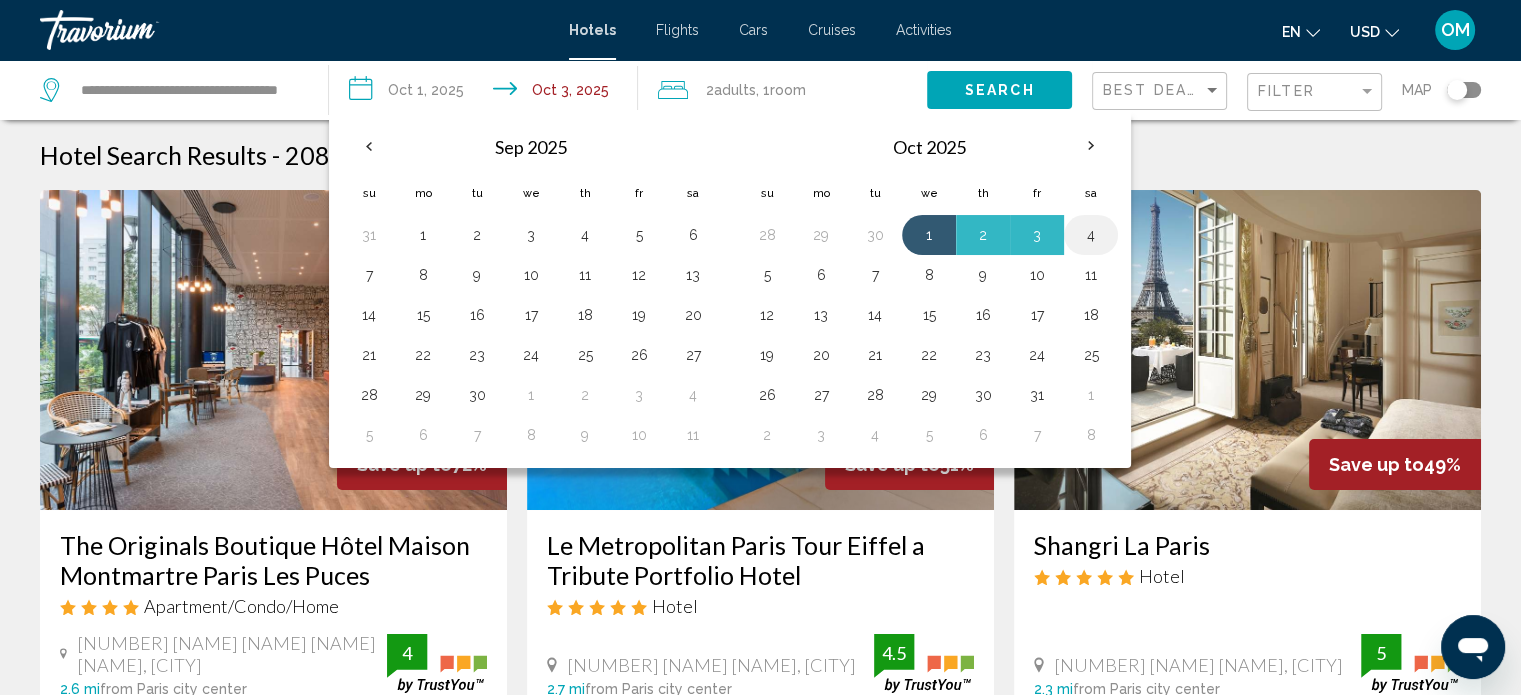 click on "4" at bounding box center [1091, 235] 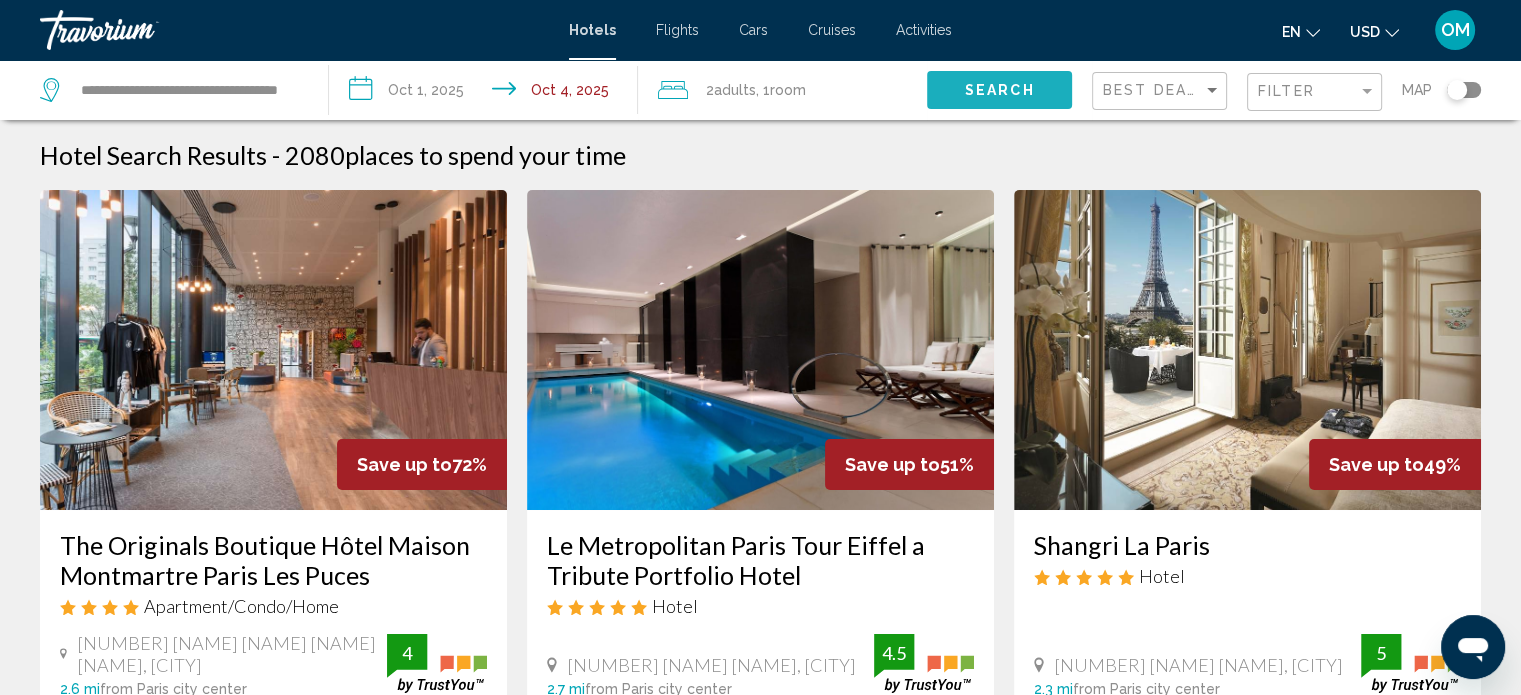 click on "Search" 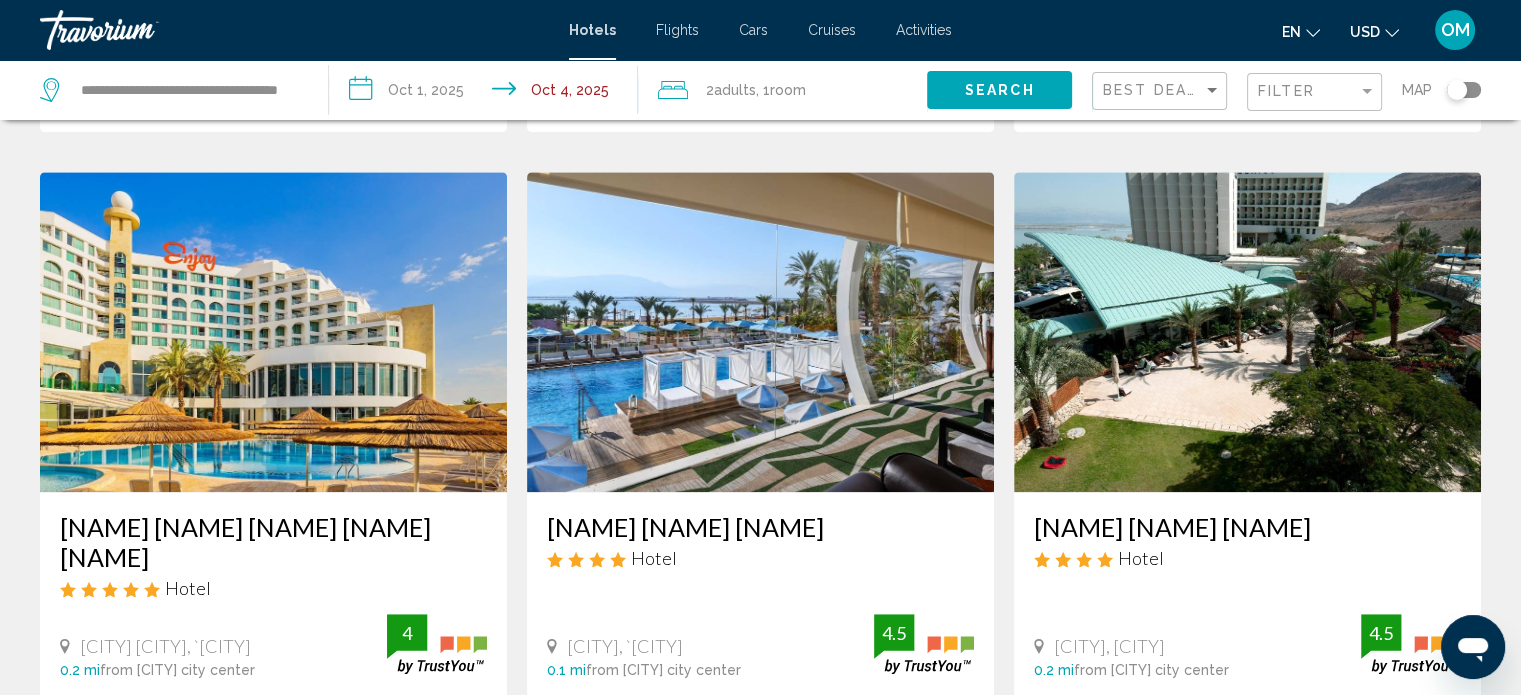 scroll, scrollTop: 2500, scrollLeft: 0, axis: vertical 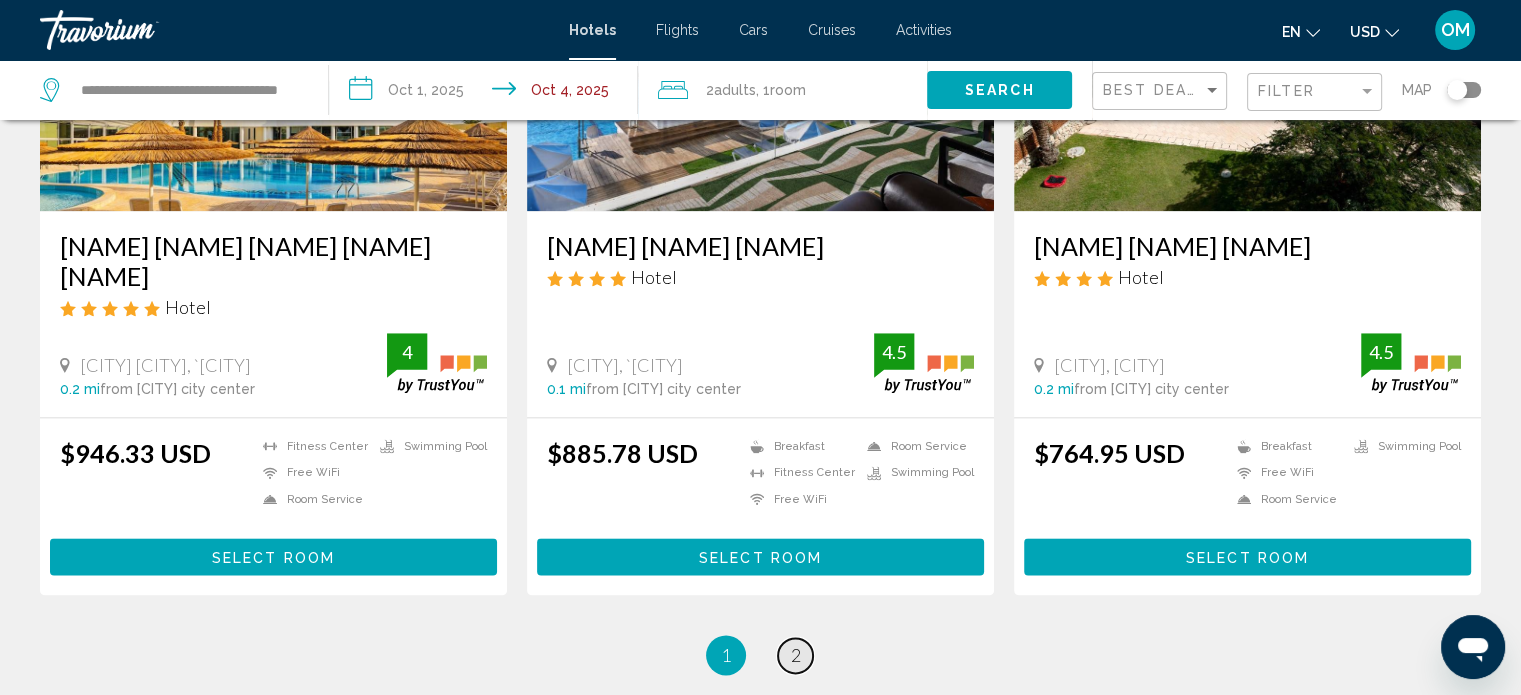 click on "2" at bounding box center (796, 655) 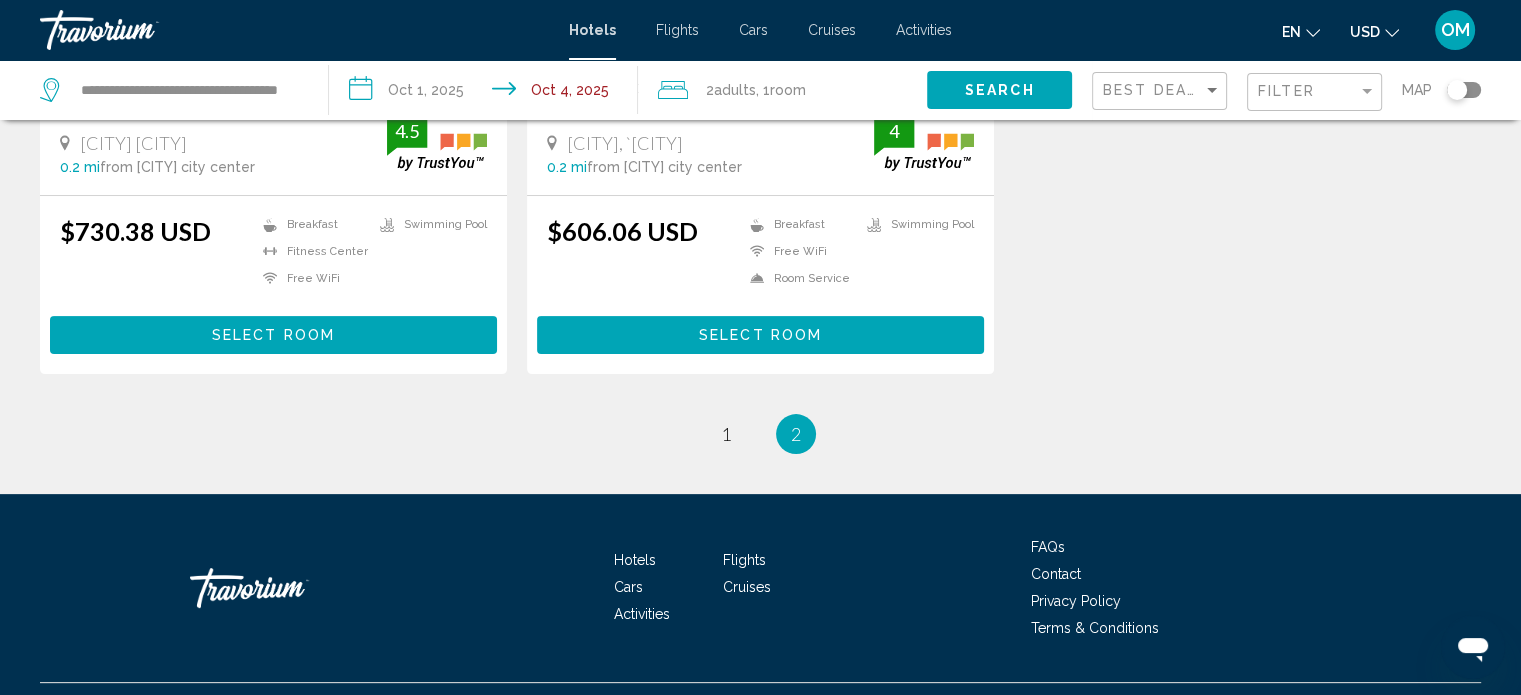 scroll, scrollTop: 532, scrollLeft: 0, axis: vertical 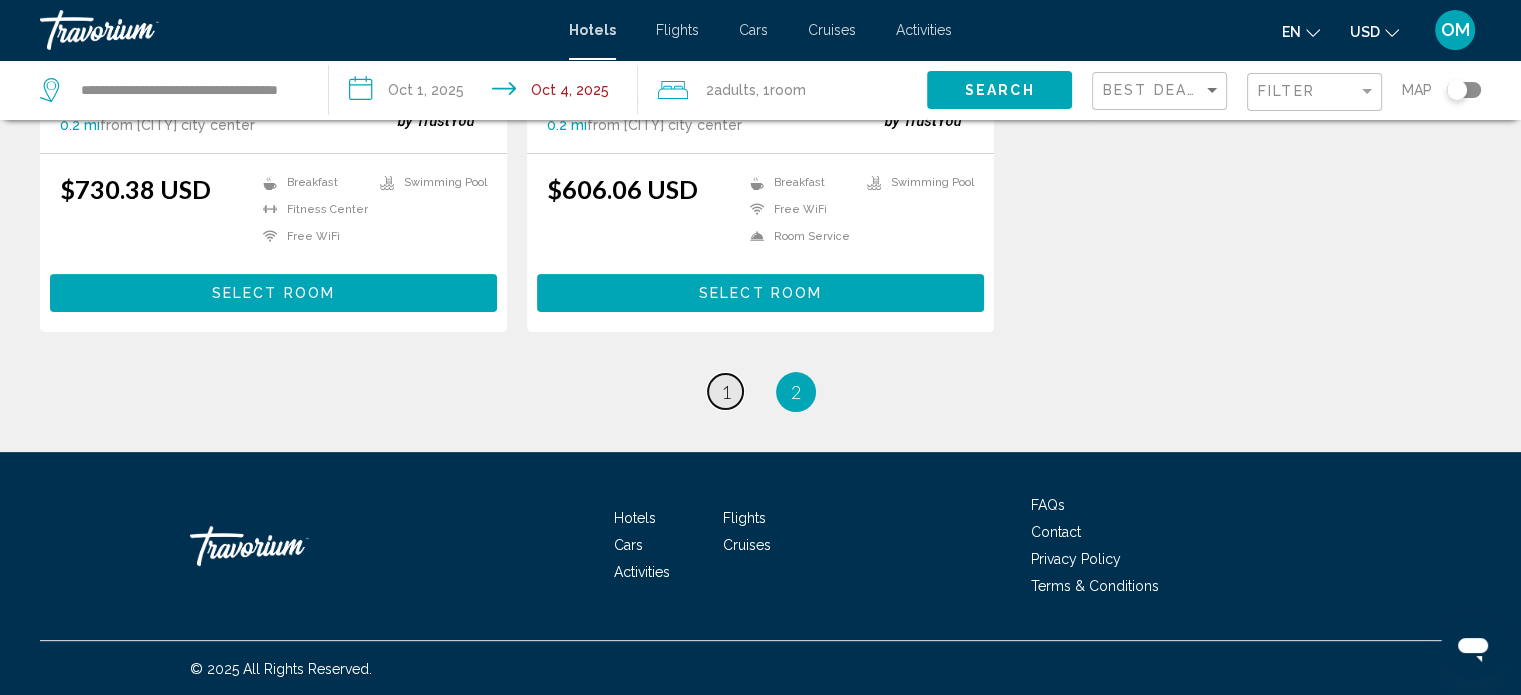 click on "1" at bounding box center [726, 392] 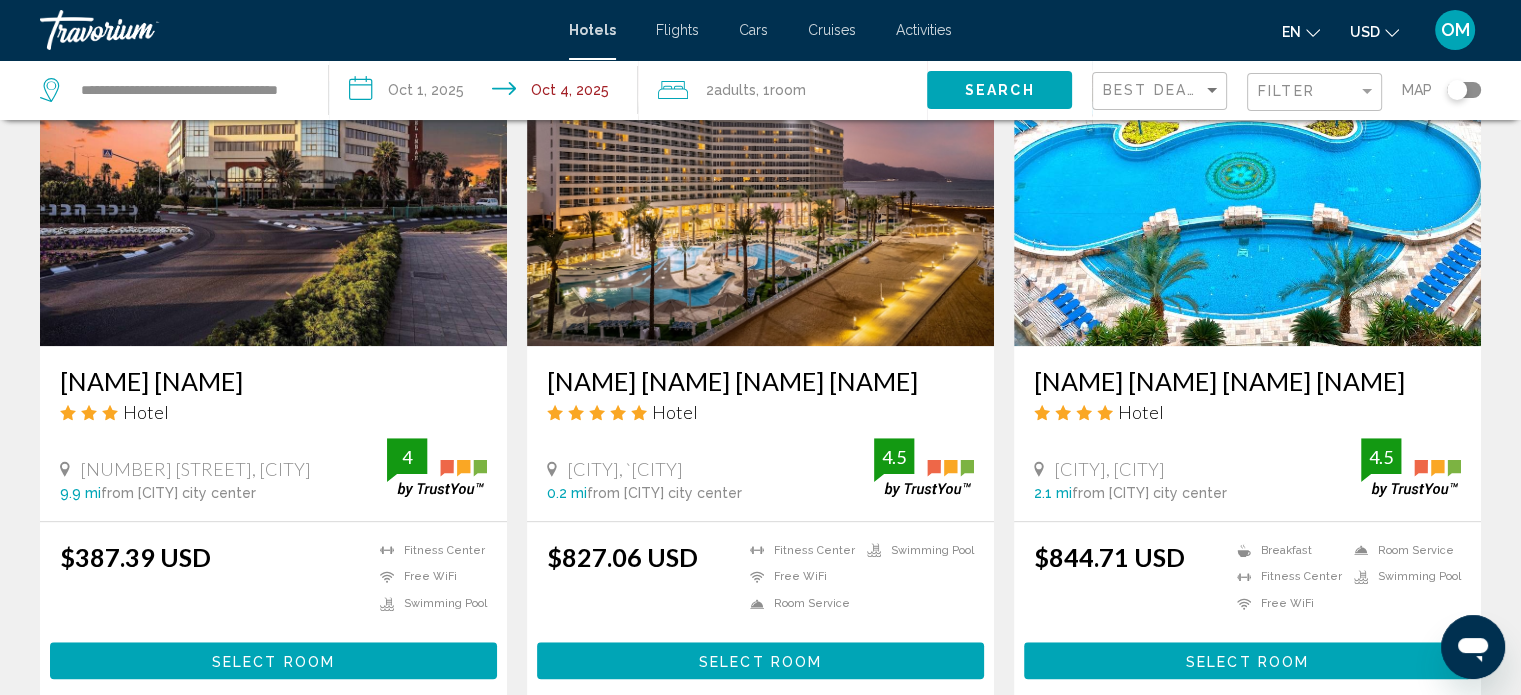scroll, scrollTop: 1700, scrollLeft: 0, axis: vertical 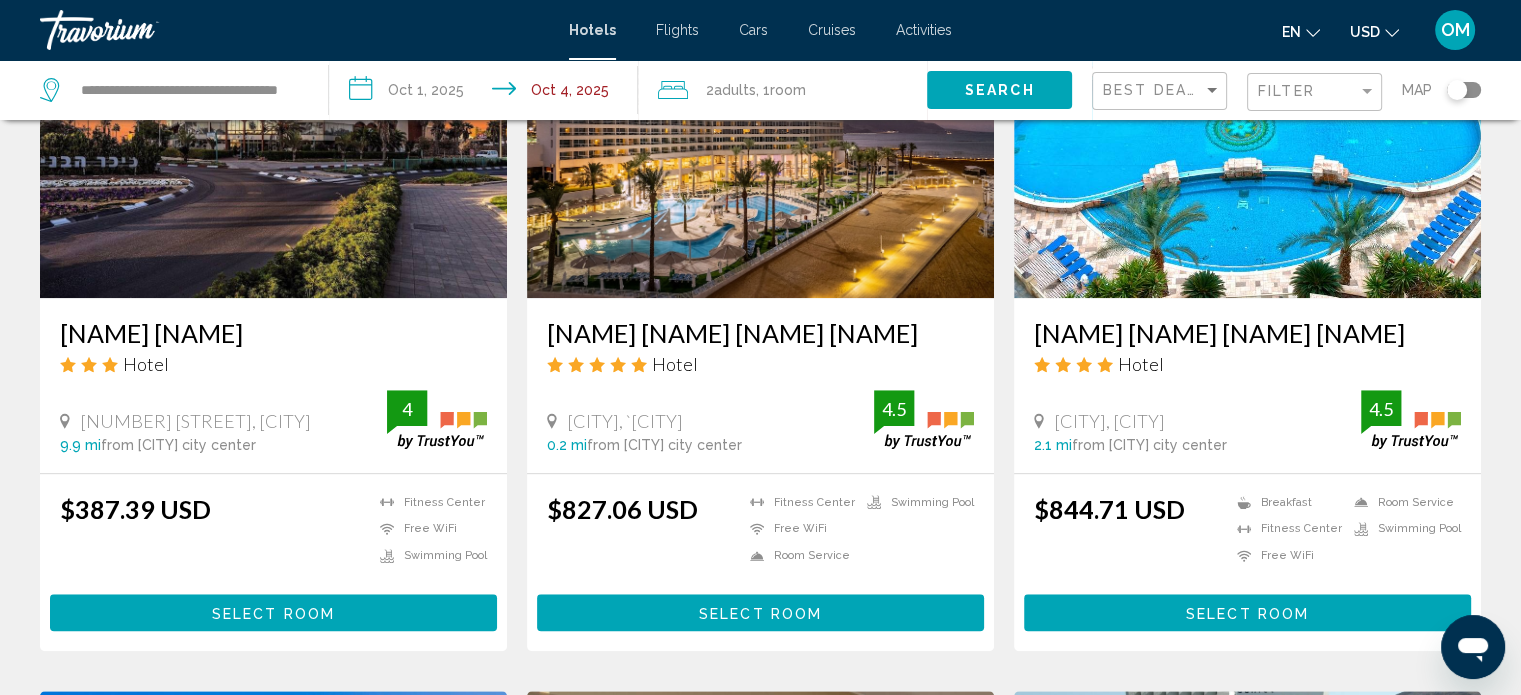 click on "[NAME] [NAME]" at bounding box center [273, 333] 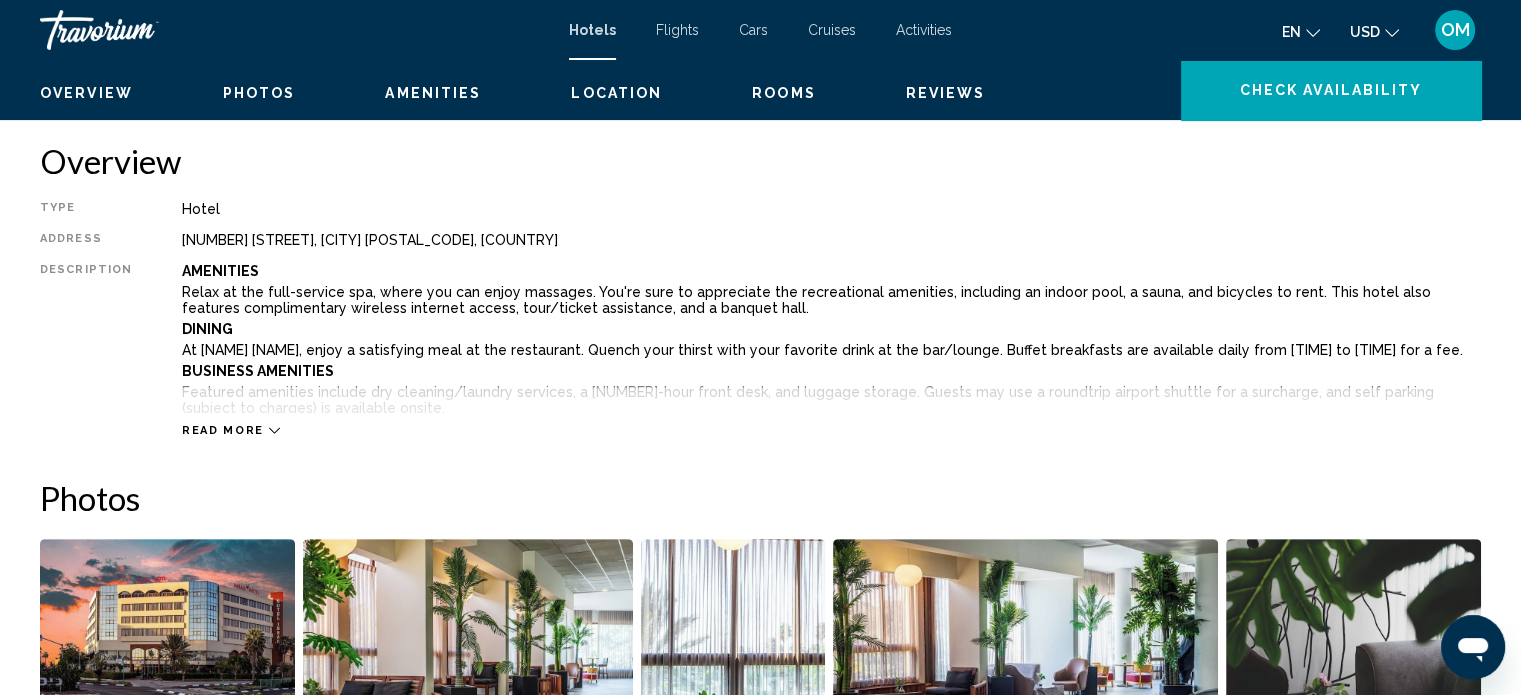 scroll, scrollTop: 712, scrollLeft: 0, axis: vertical 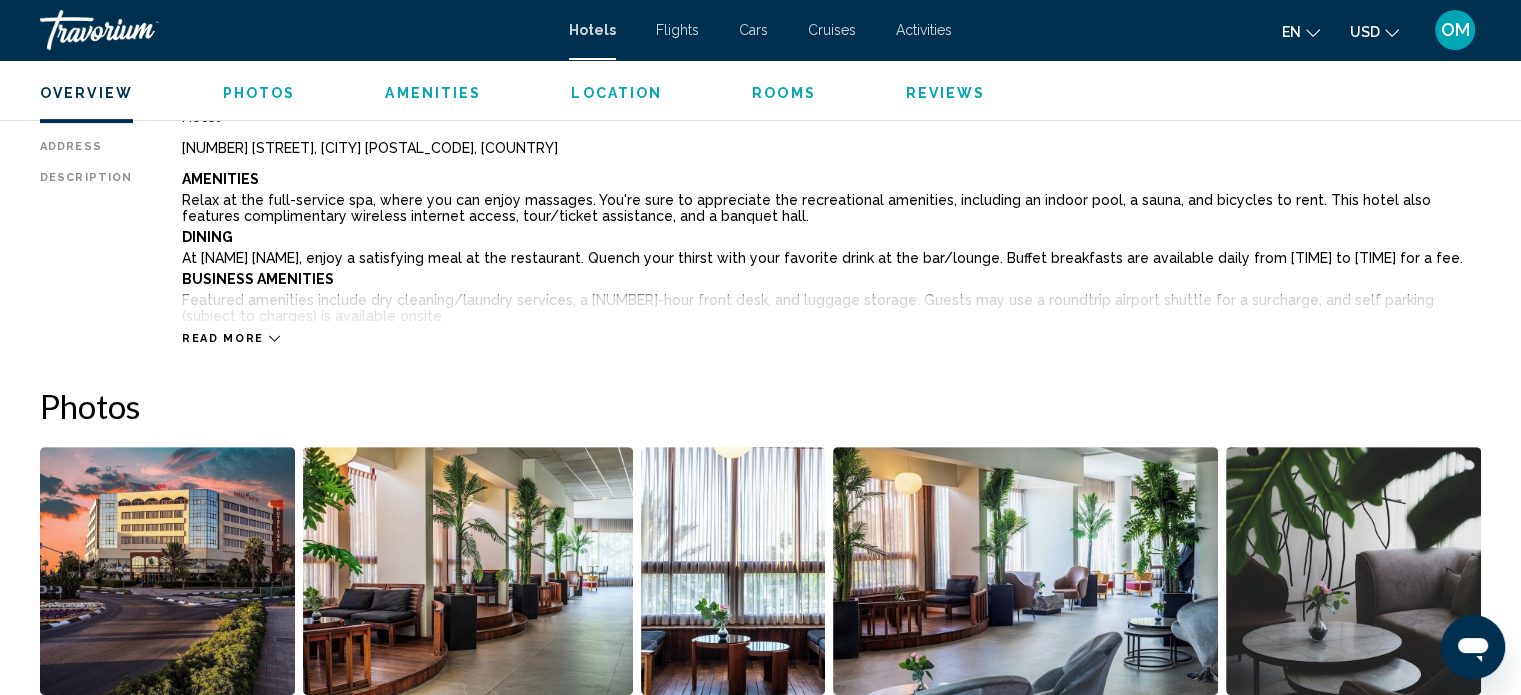 click on "Read more" at bounding box center [223, 338] 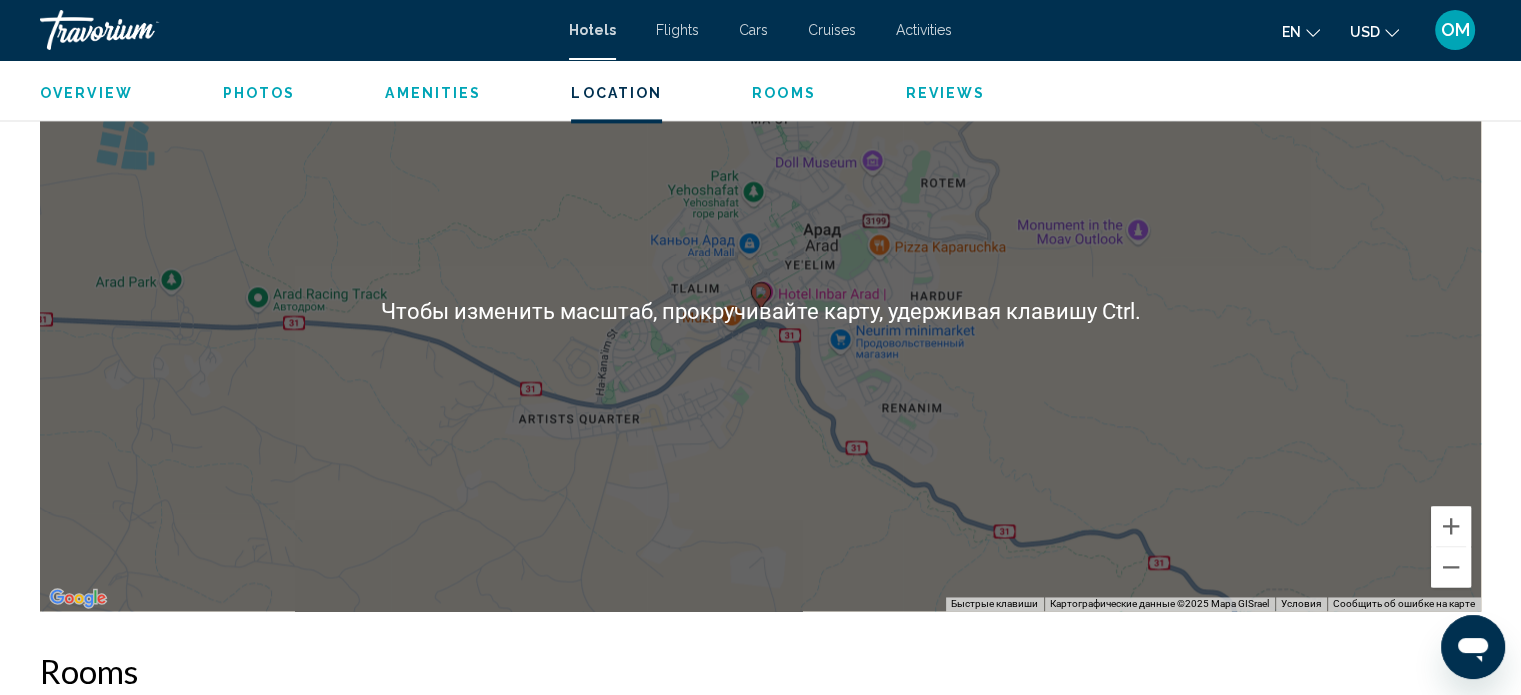 scroll, scrollTop: 2912, scrollLeft: 0, axis: vertical 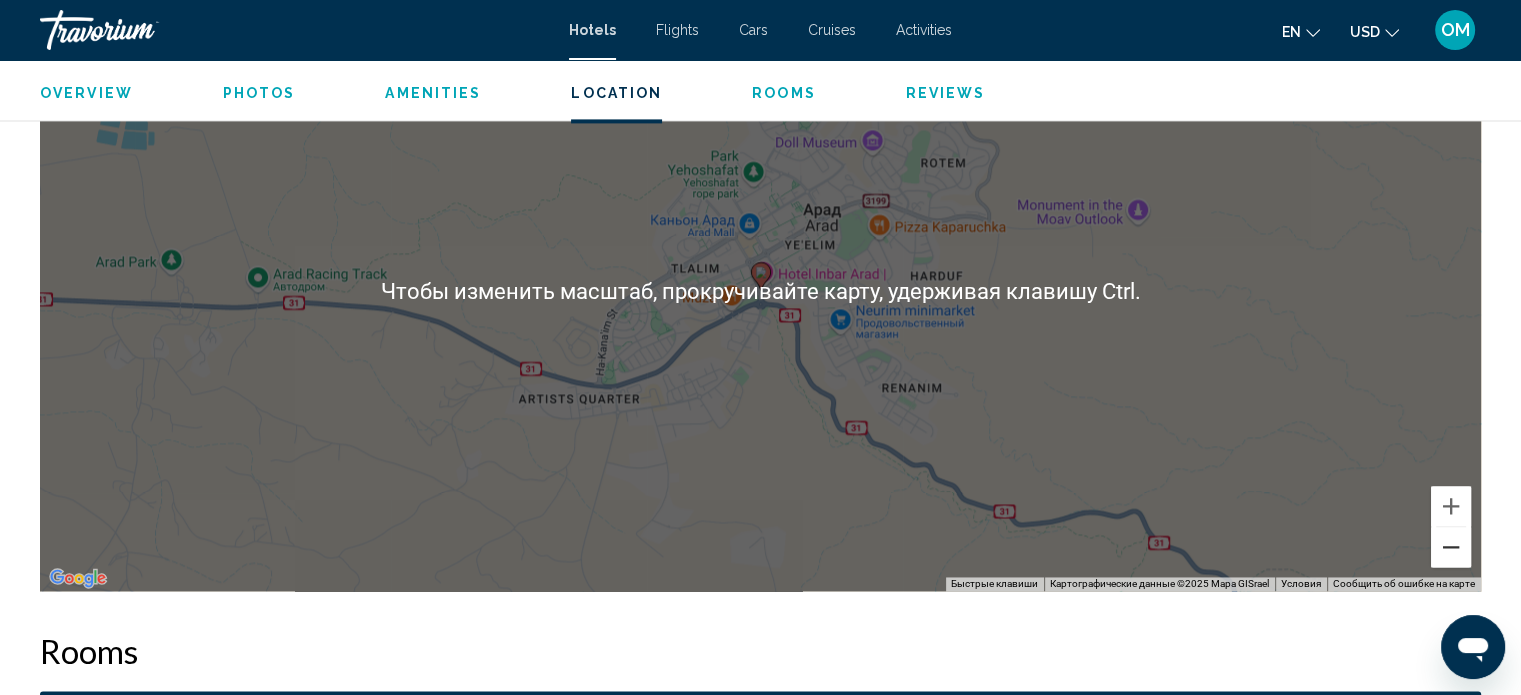 click at bounding box center (1451, 547) 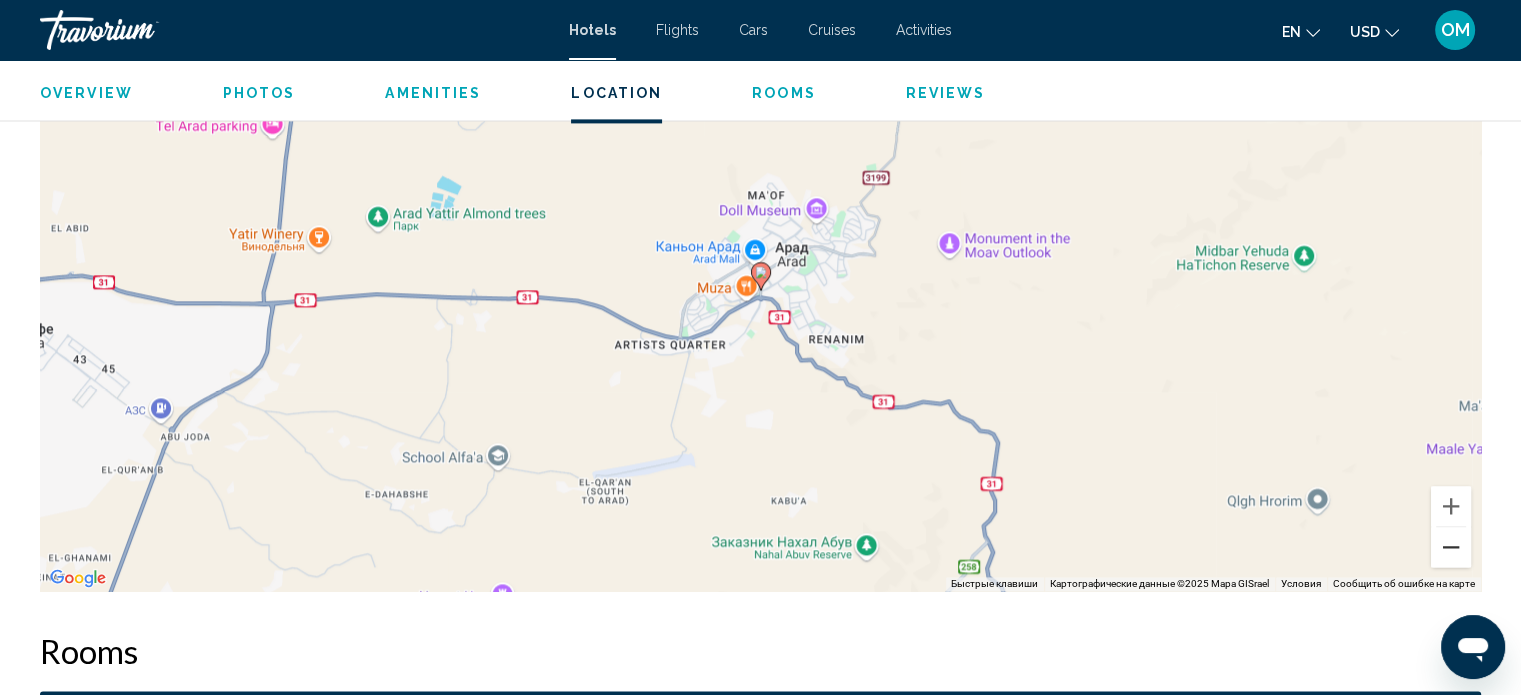 click at bounding box center (1451, 547) 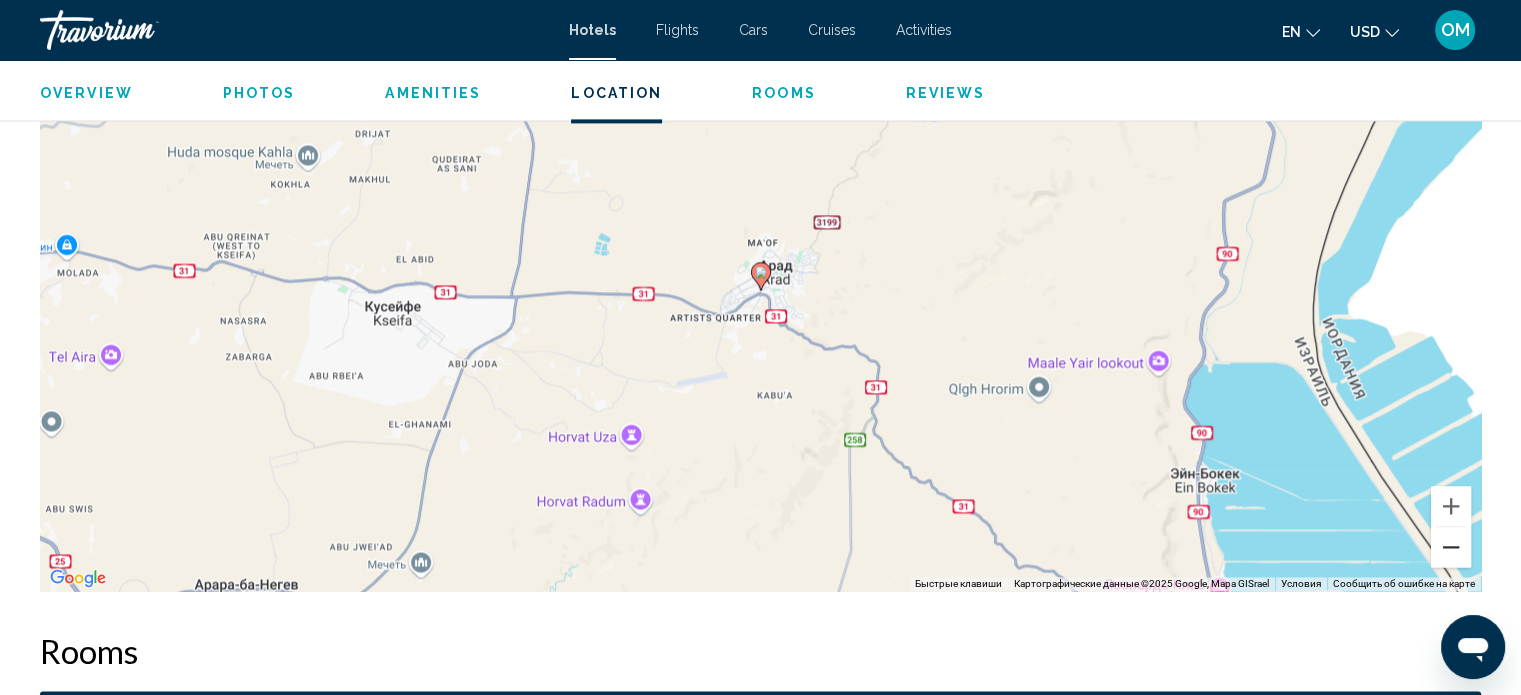 click at bounding box center (1451, 547) 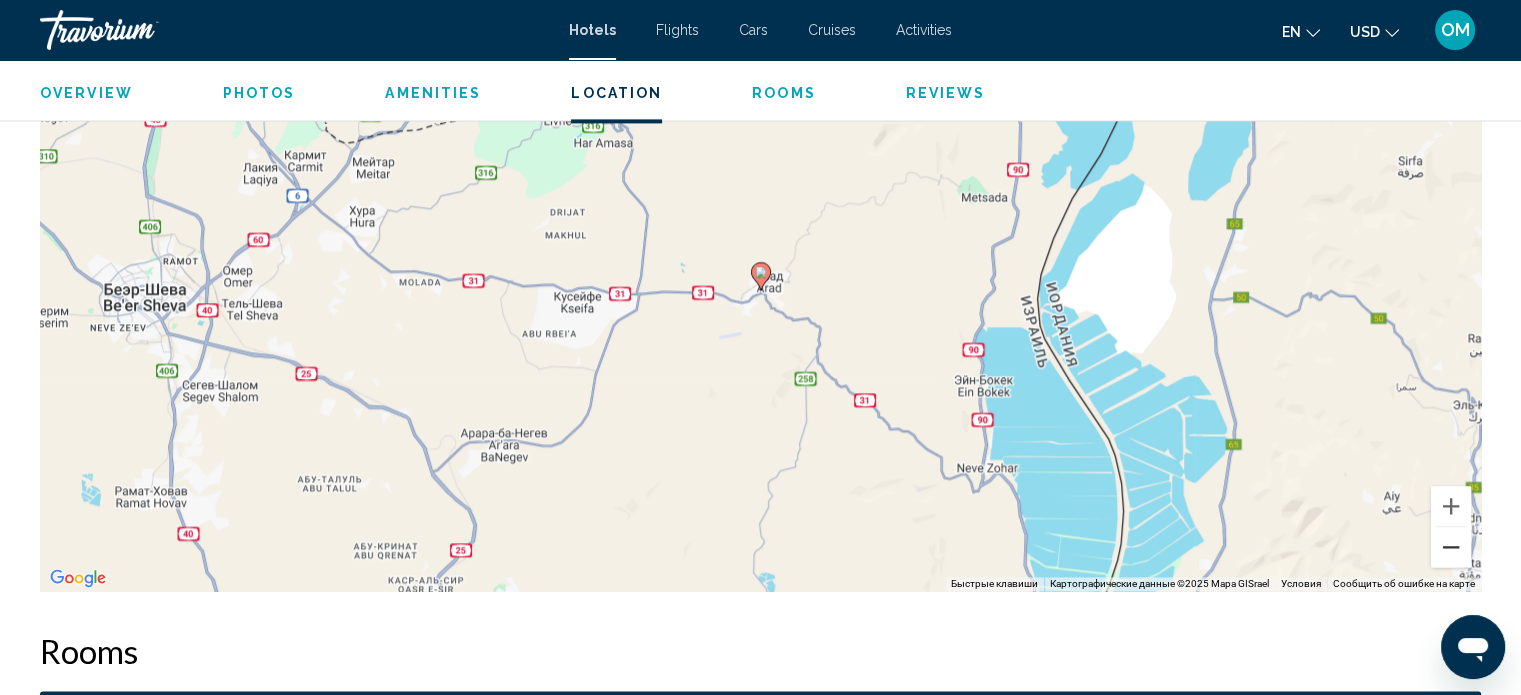 click at bounding box center (1451, 547) 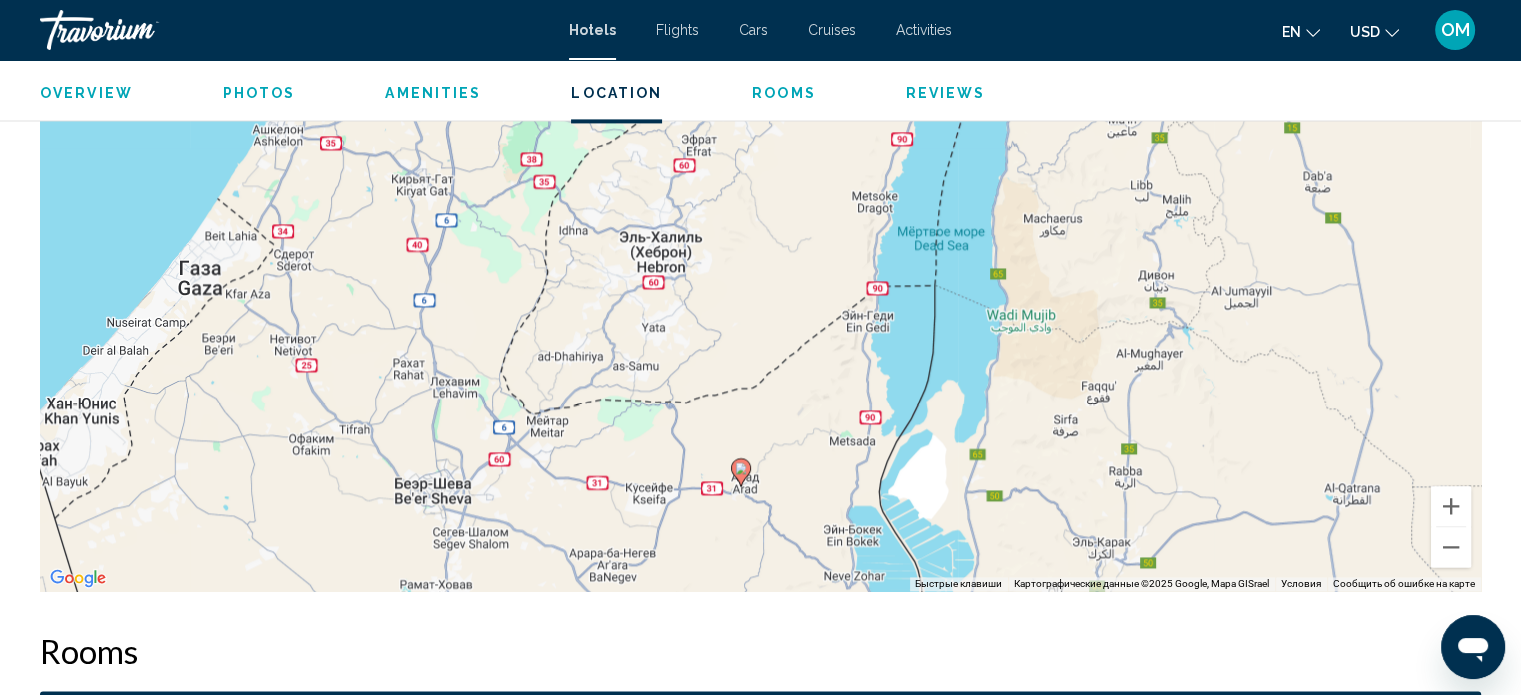 drag, startPoint x: 1043, startPoint y: 379, endPoint x: 1023, endPoint y: 587, distance: 208.95932 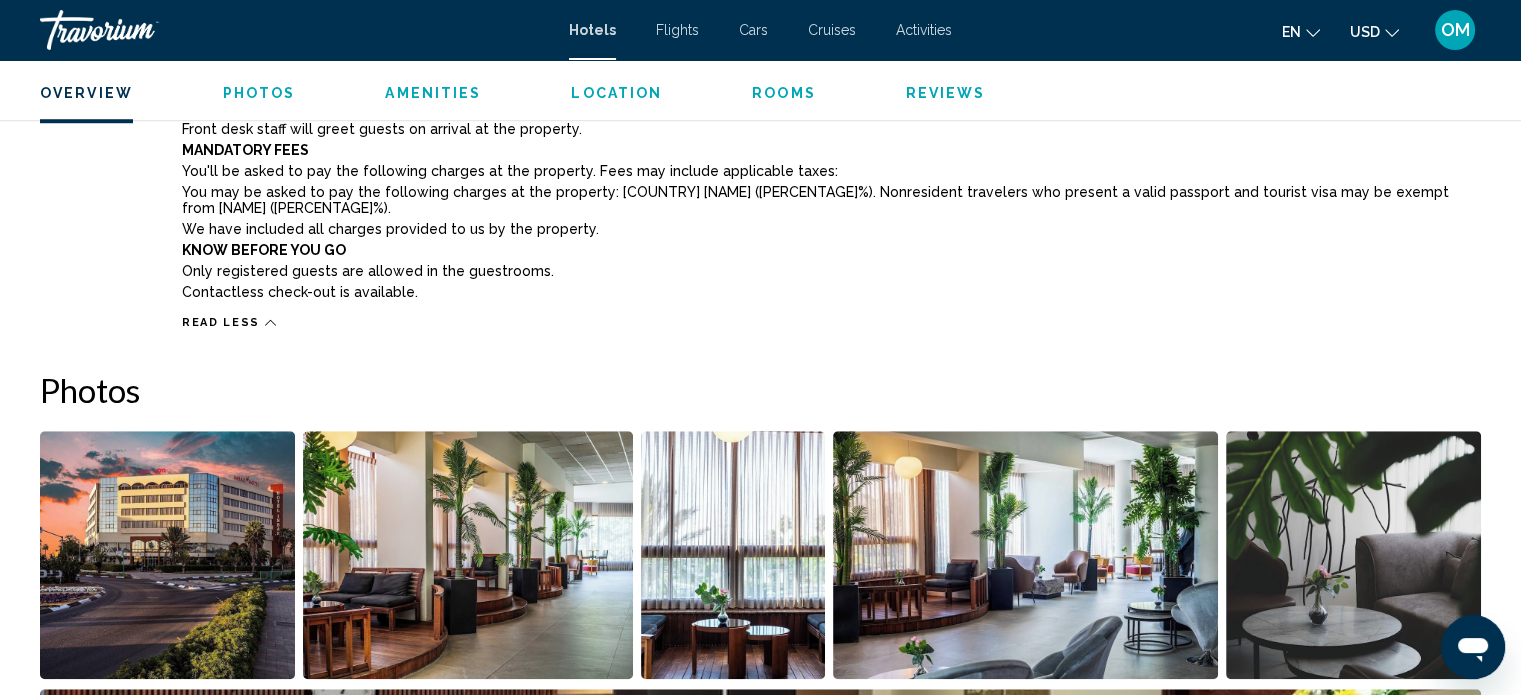 scroll, scrollTop: 1015, scrollLeft: 0, axis: vertical 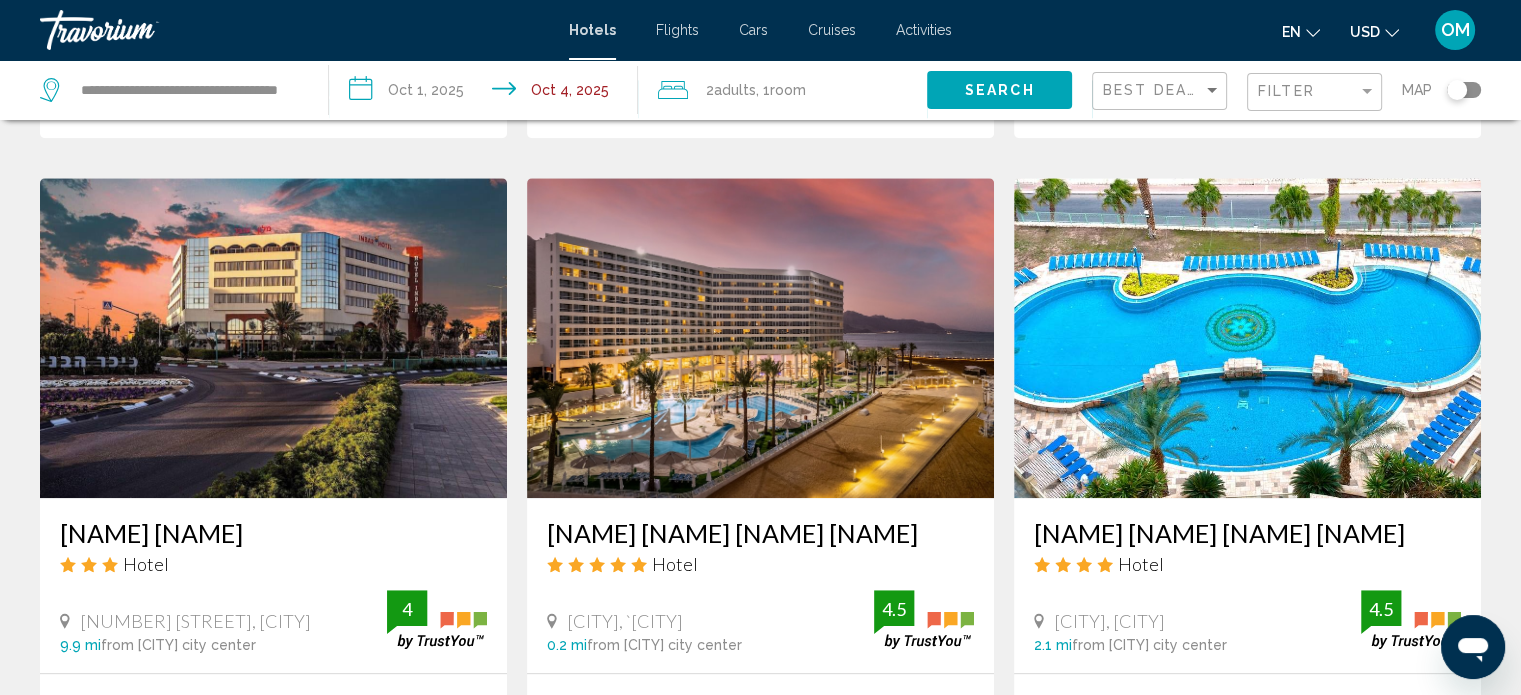 click on "[NAME] [NAME] [NAME] [NAME]" at bounding box center (1247, 533) 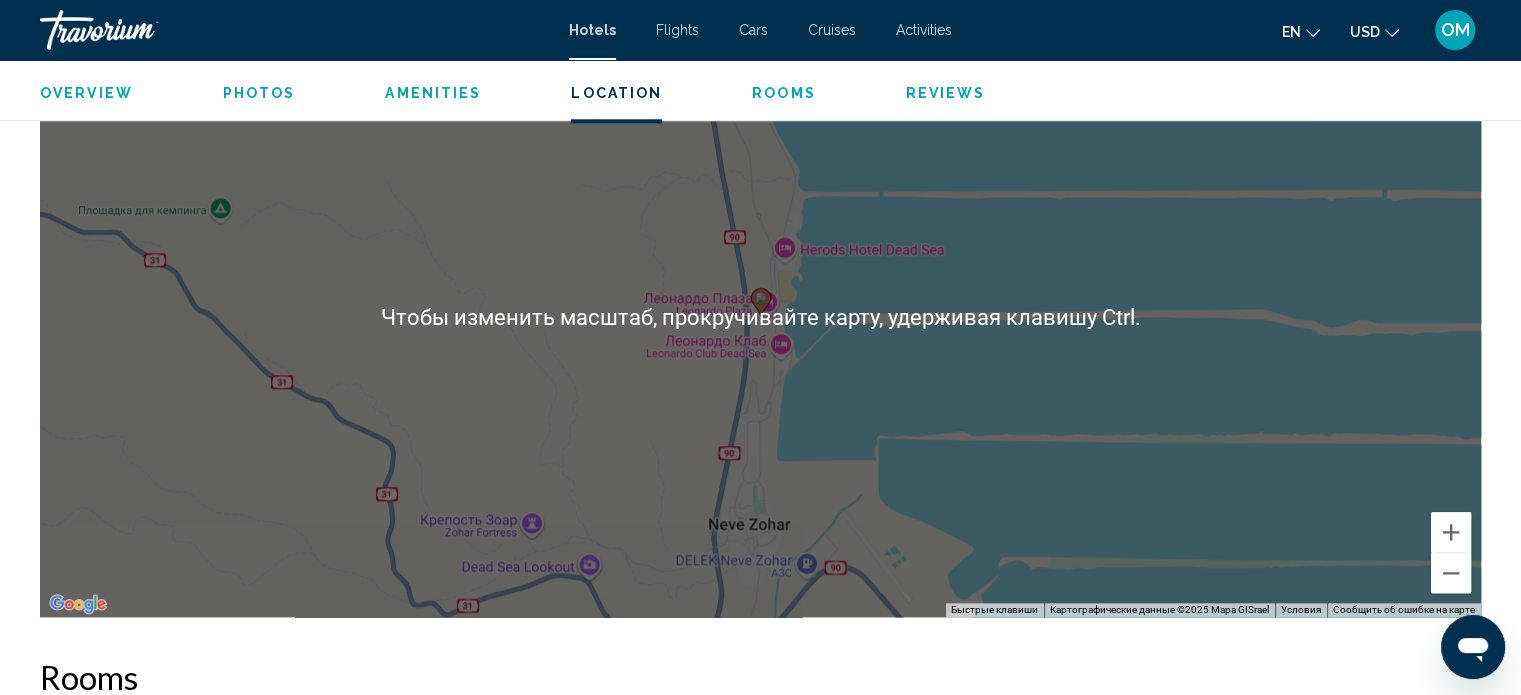 scroll, scrollTop: 2012, scrollLeft: 0, axis: vertical 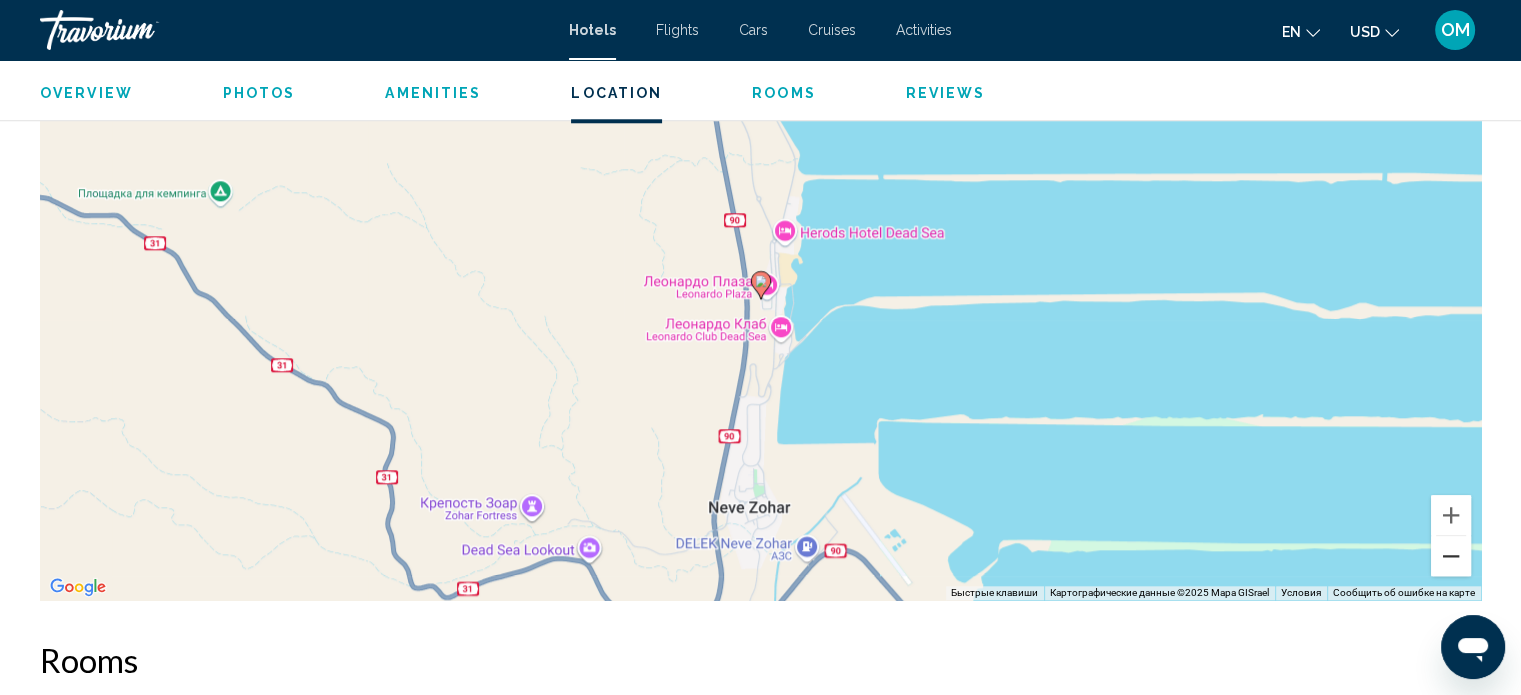 click at bounding box center [1451, 556] 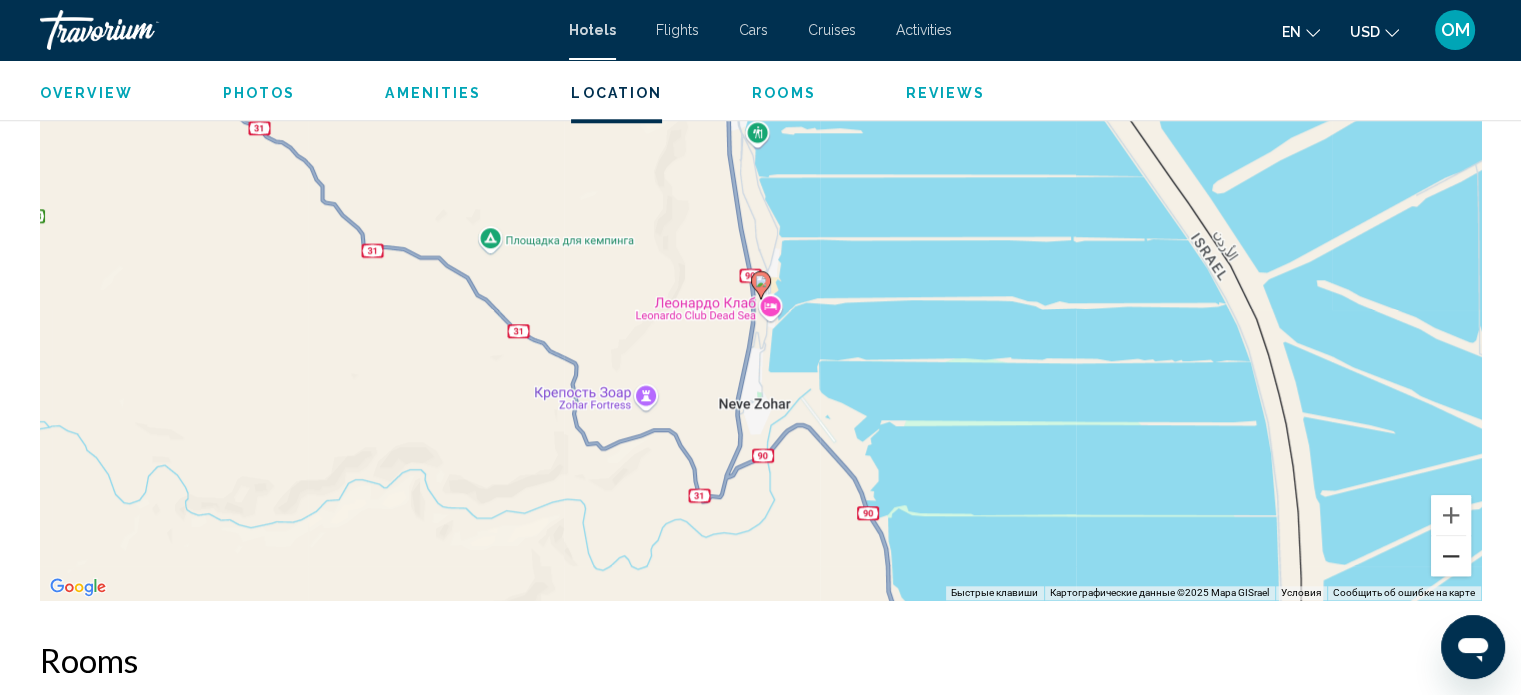 click at bounding box center (1451, 556) 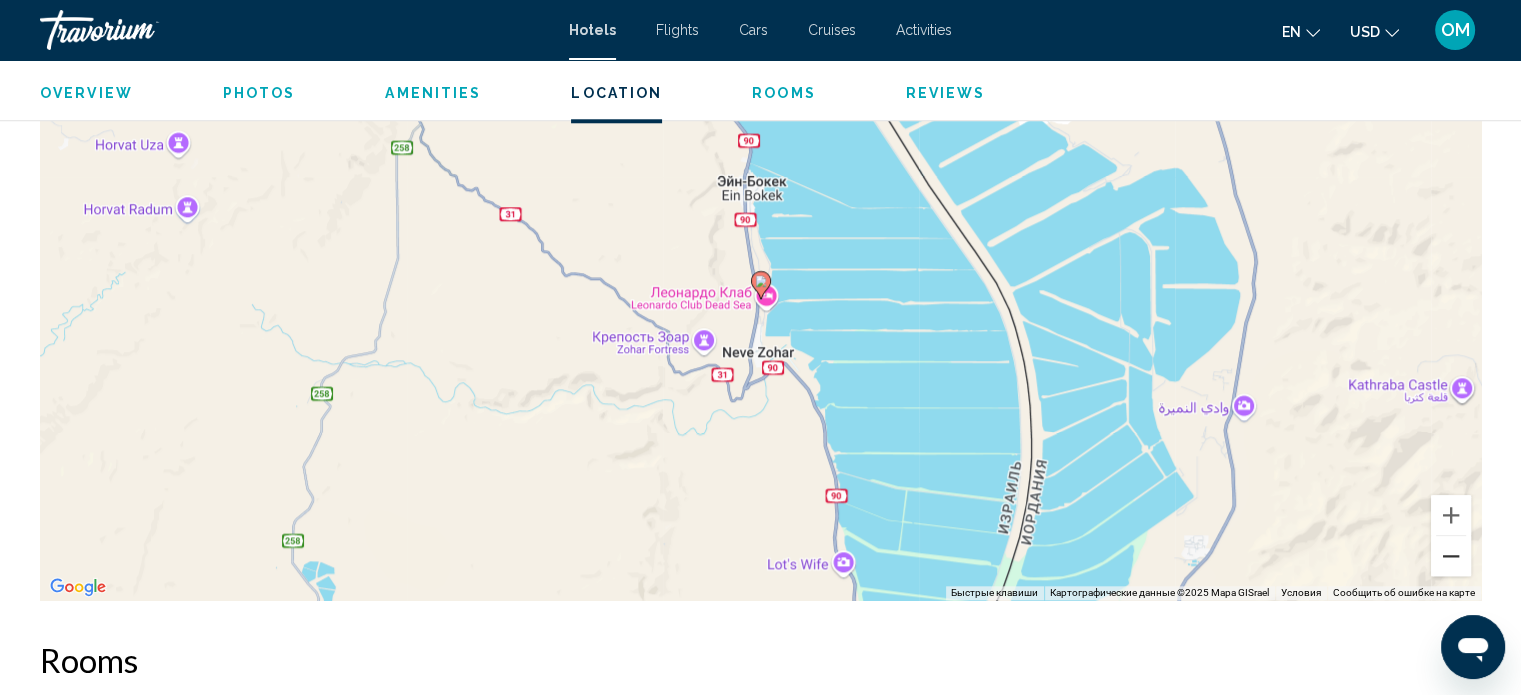 click at bounding box center (1451, 556) 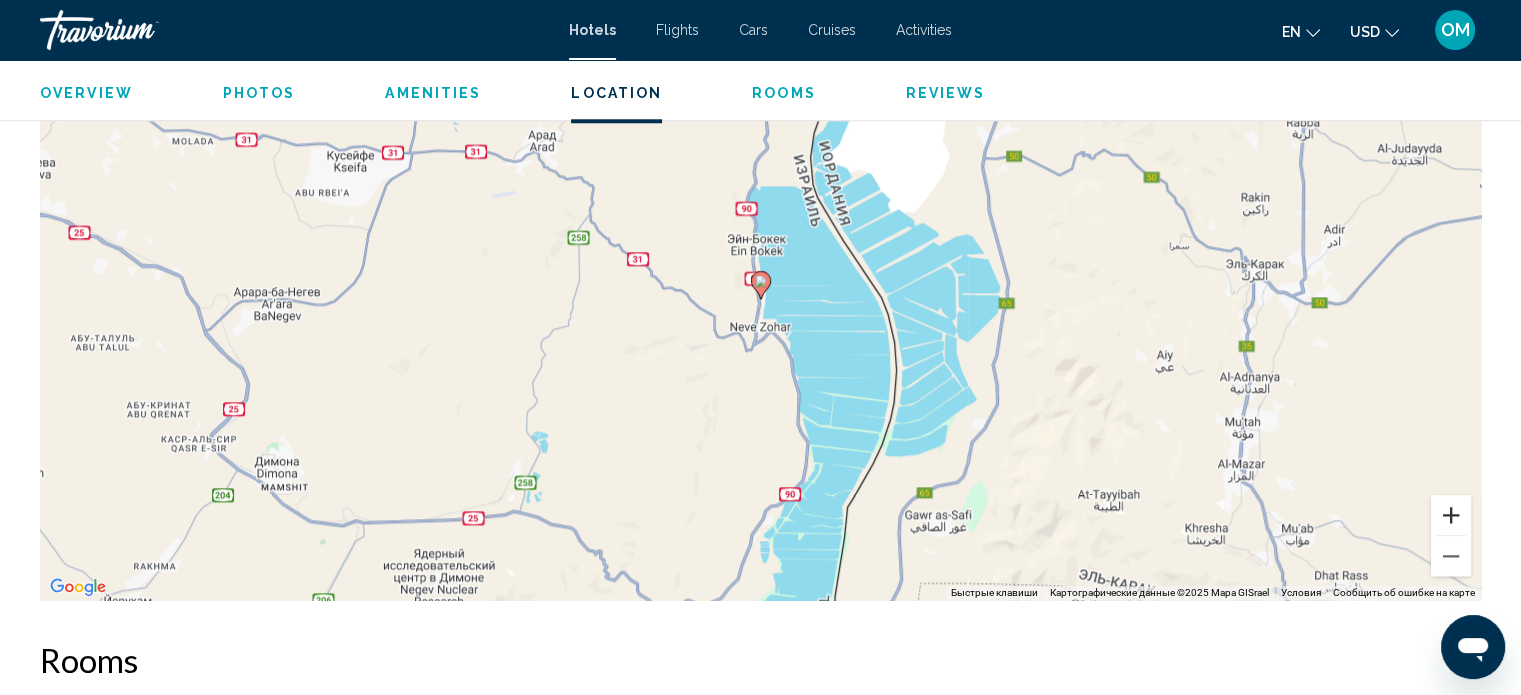 click at bounding box center [1451, 515] 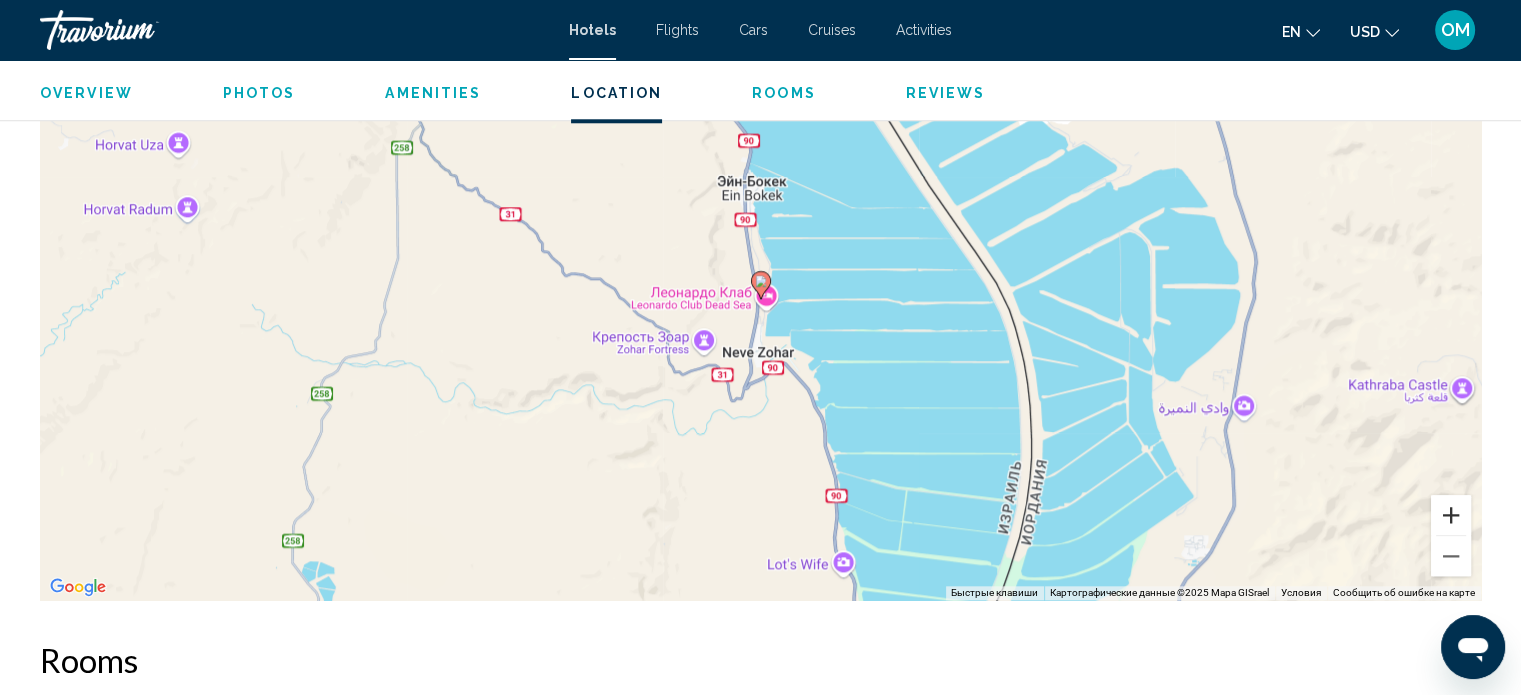 click at bounding box center [1451, 515] 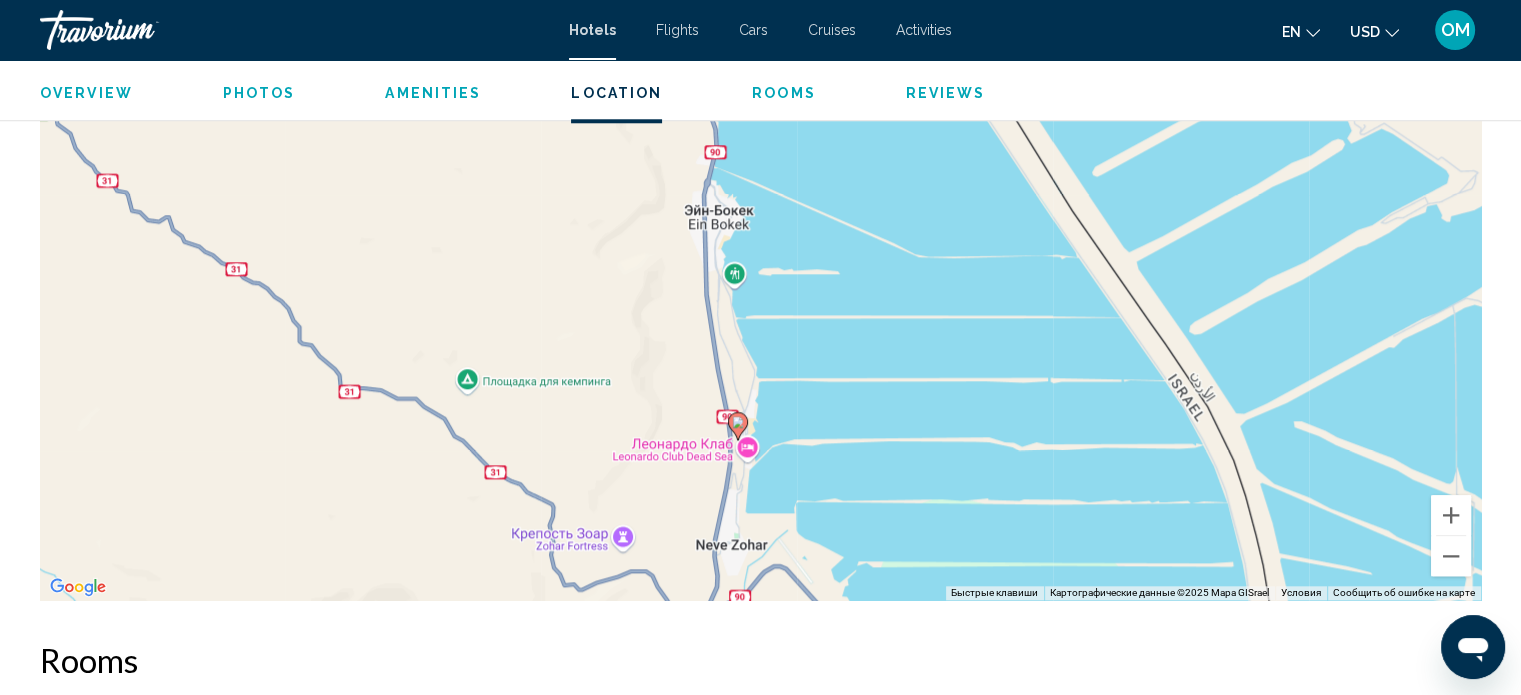 drag, startPoint x: 894, startPoint y: 361, endPoint x: 872, endPoint y: 505, distance: 145.67087 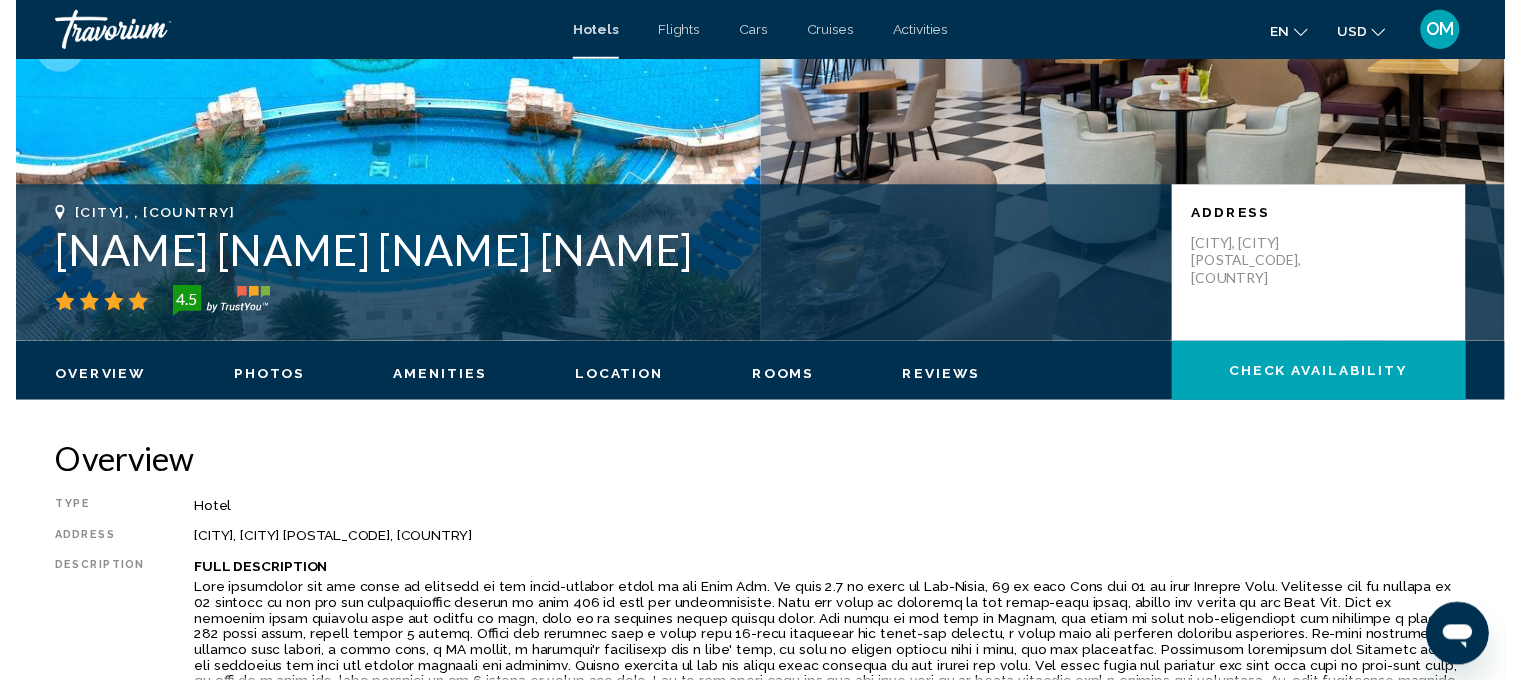 scroll, scrollTop: 0, scrollLeft: 0, axis: both 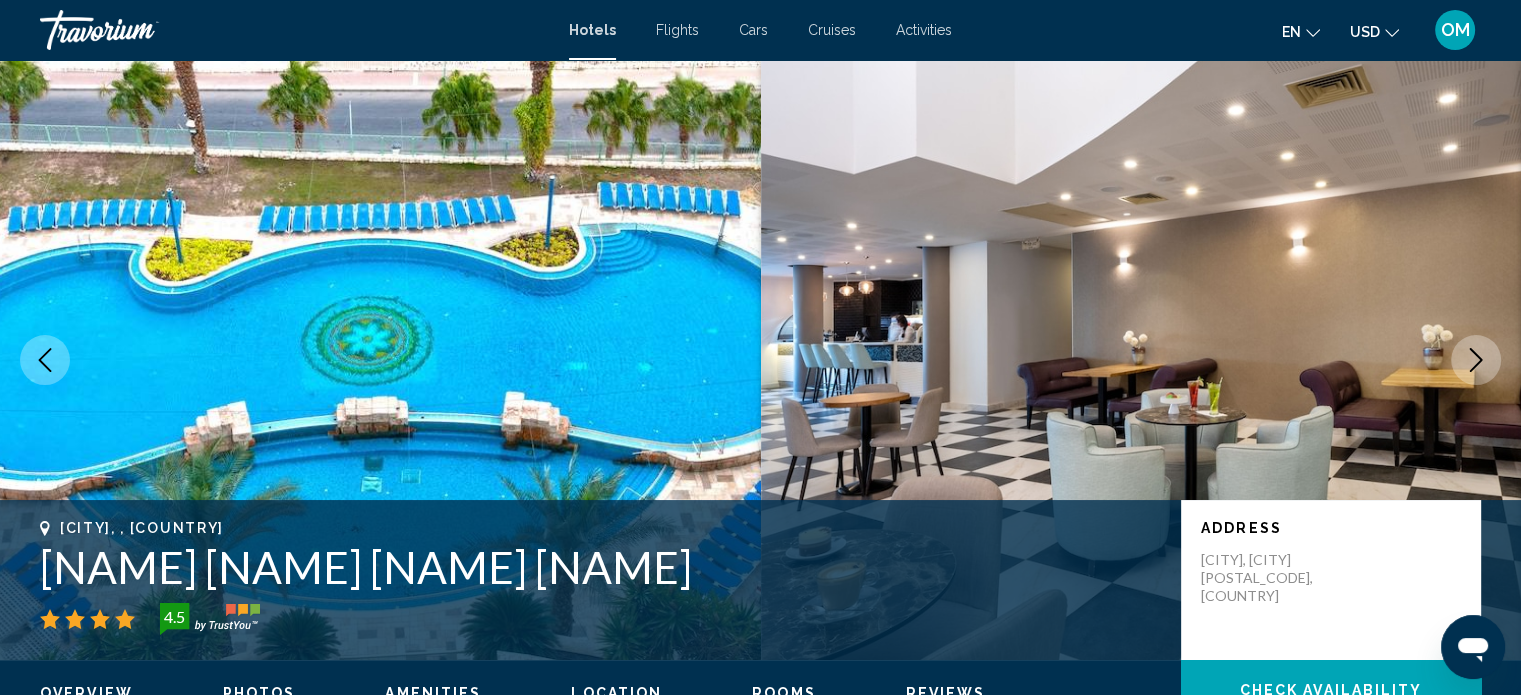 click 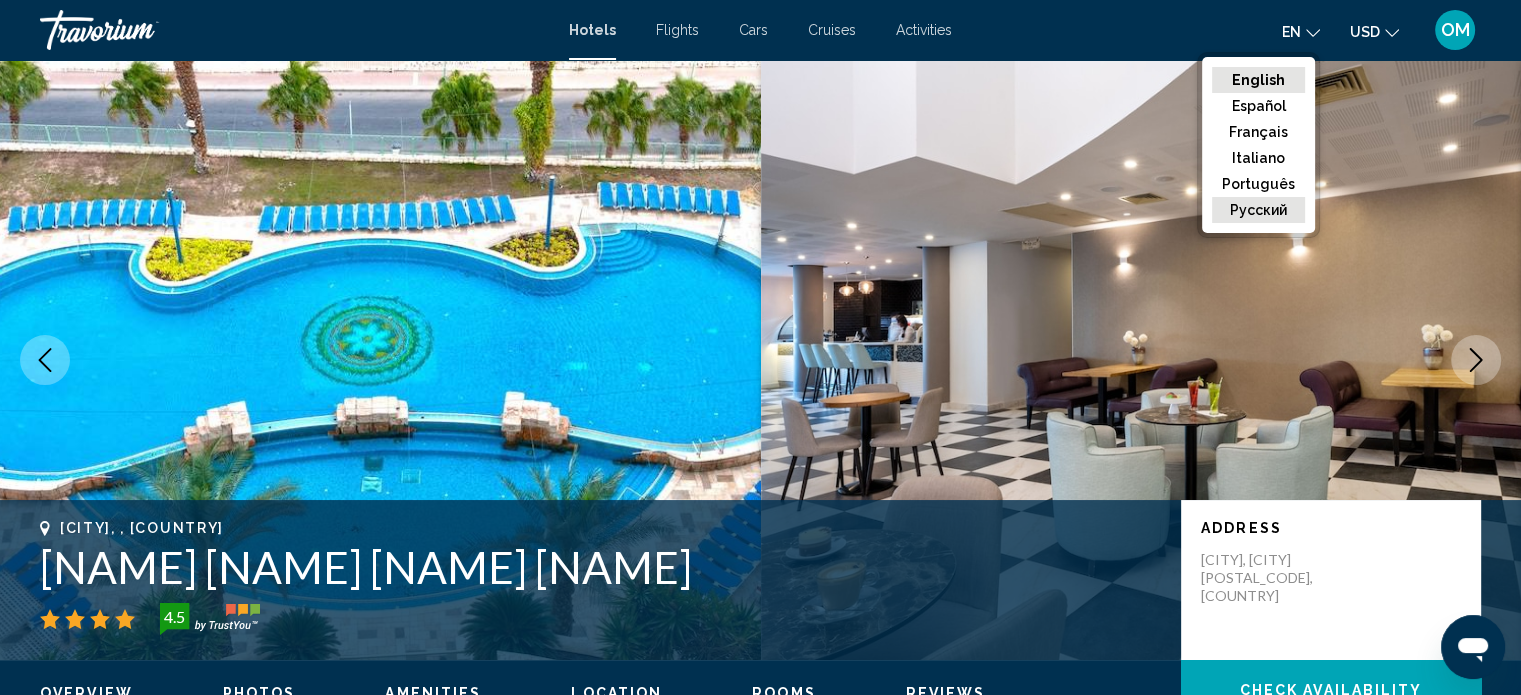 click on "русский" 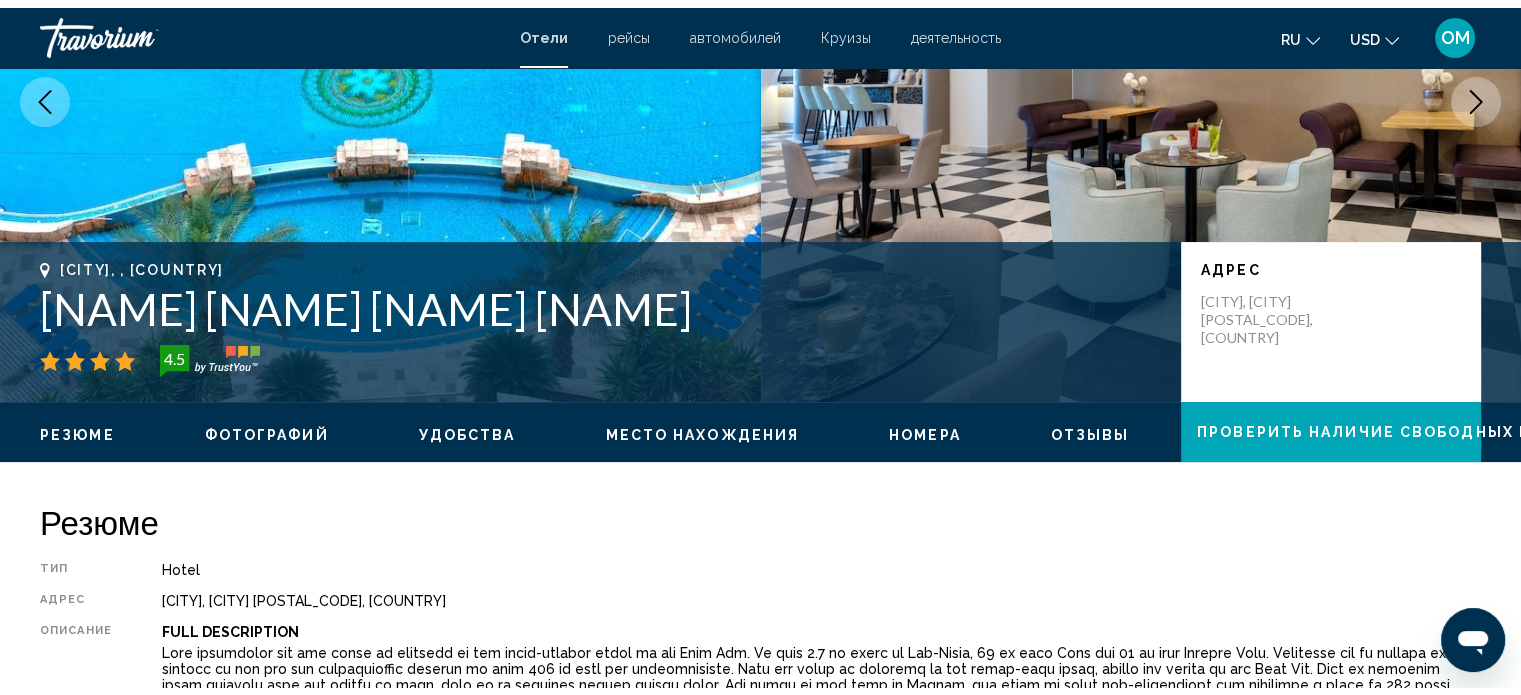 scroll, scrollTop: 300, scrollLeft: 0, axis: vertical 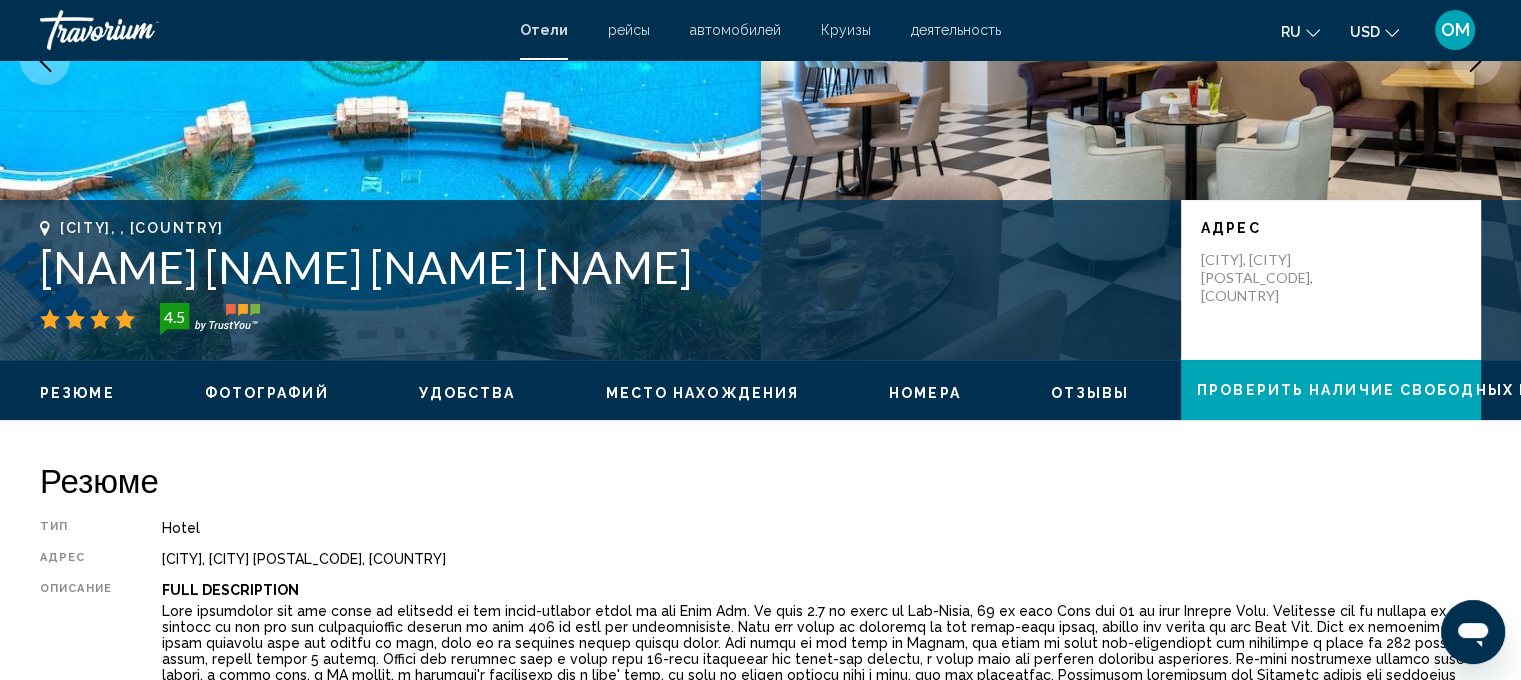 click 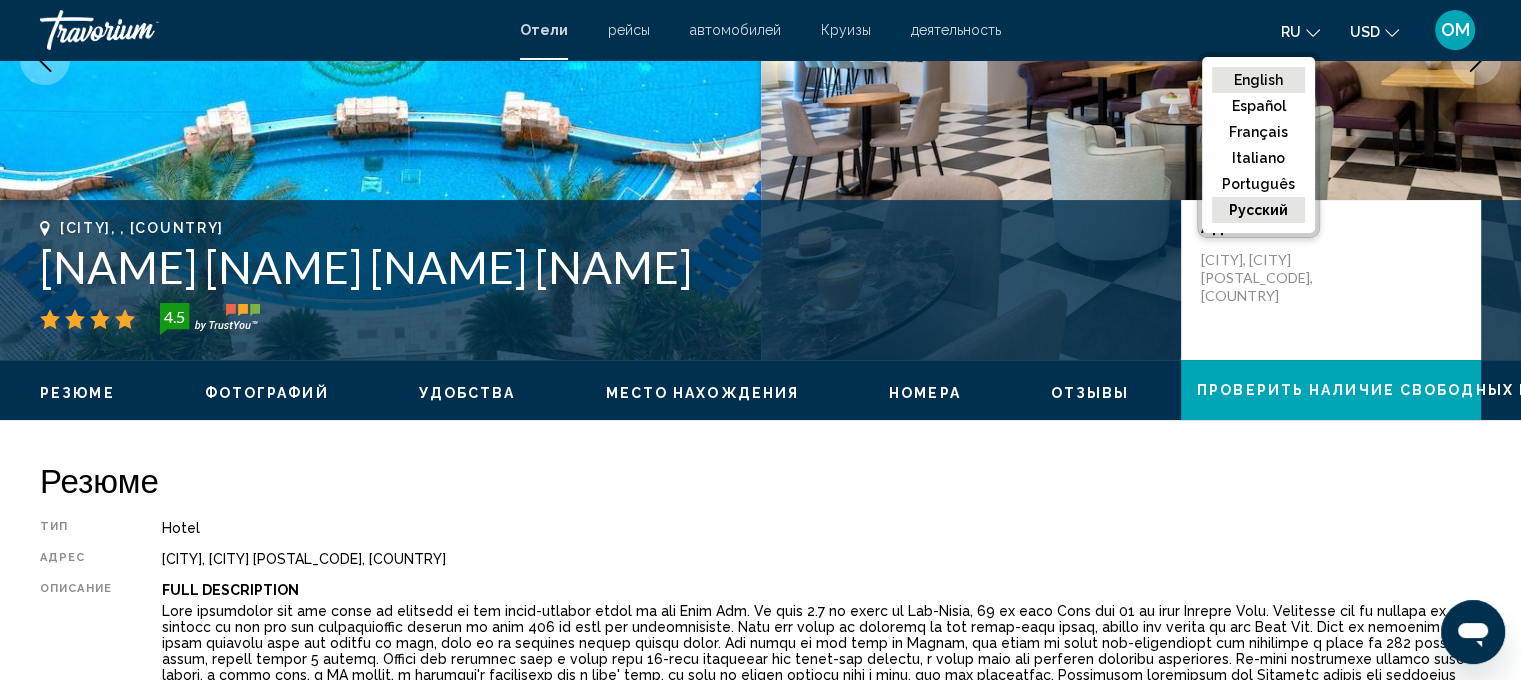 click on "English" 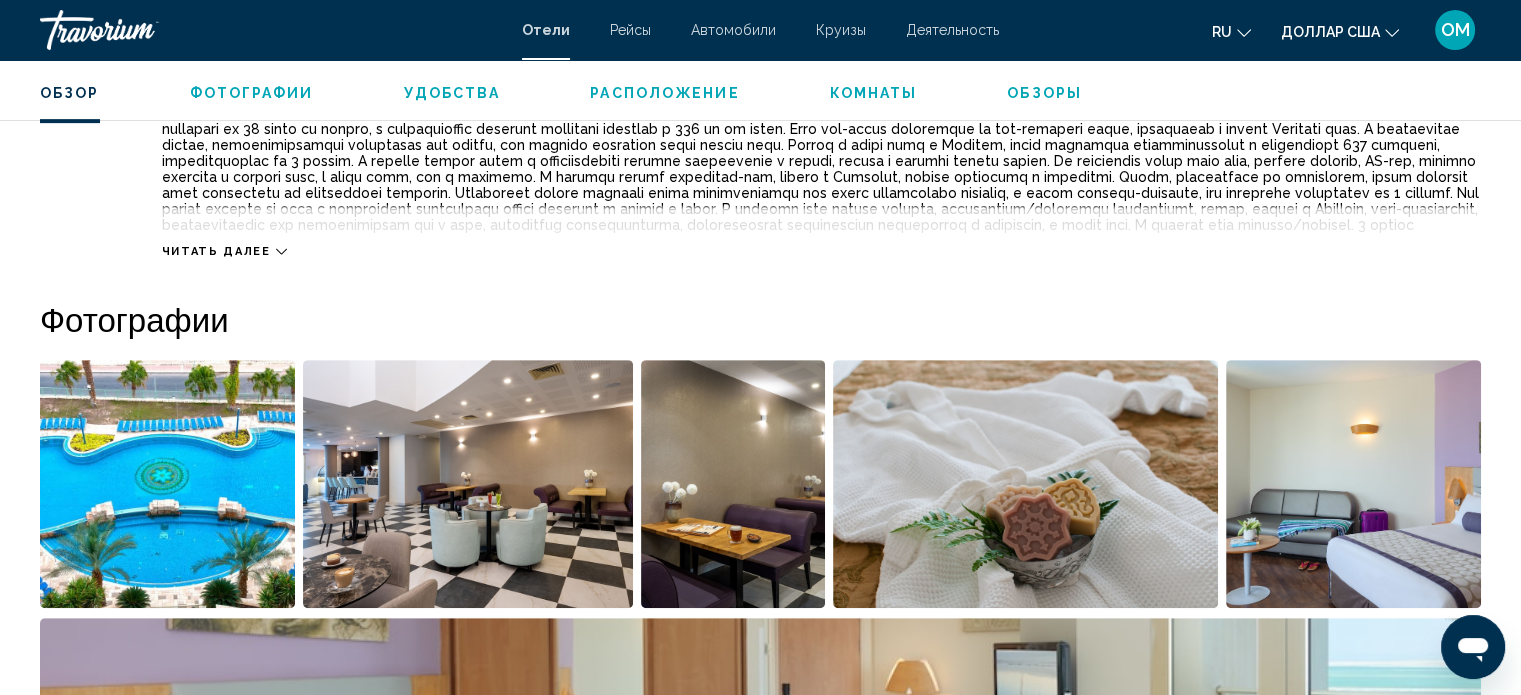 scroll, scrollTop: 800, scrollLeft: 0, axis: vertical 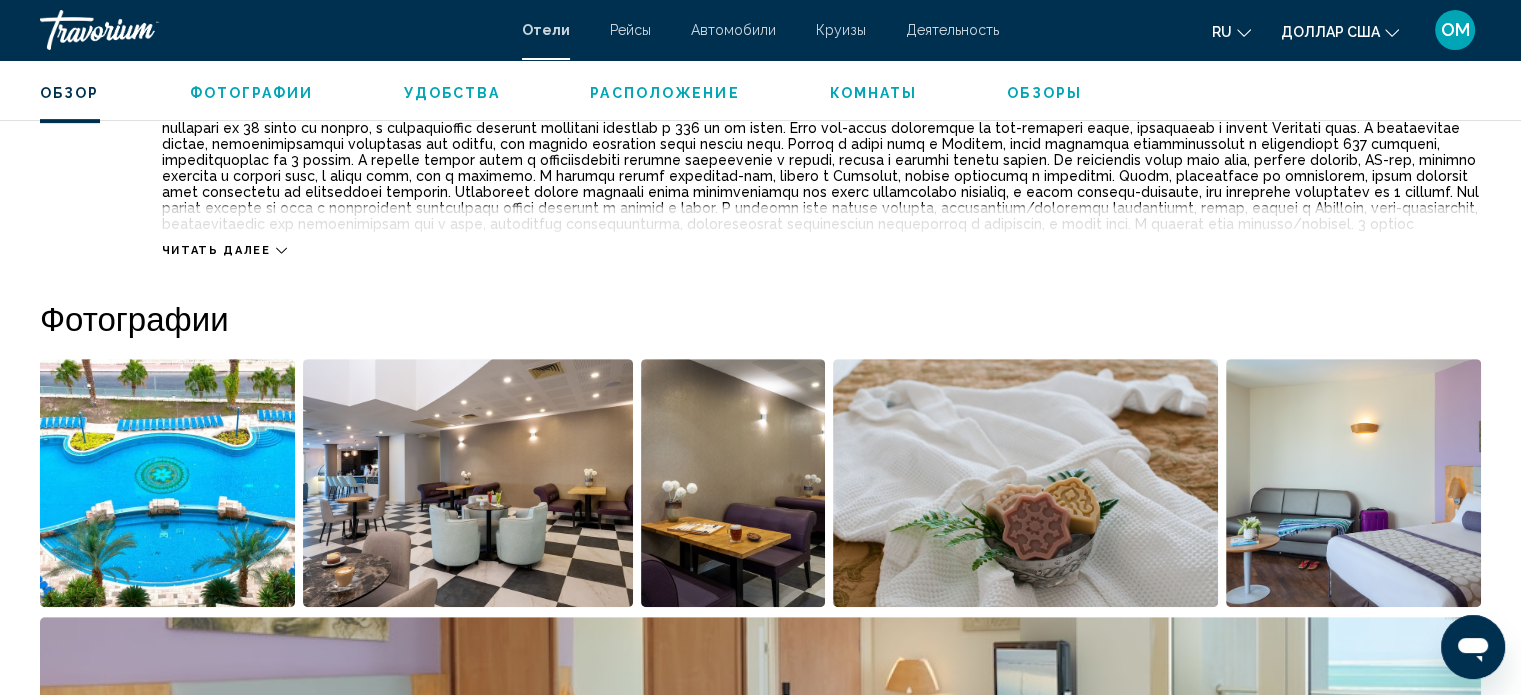 click on "Читать далее" at bounding box center [224, 250] 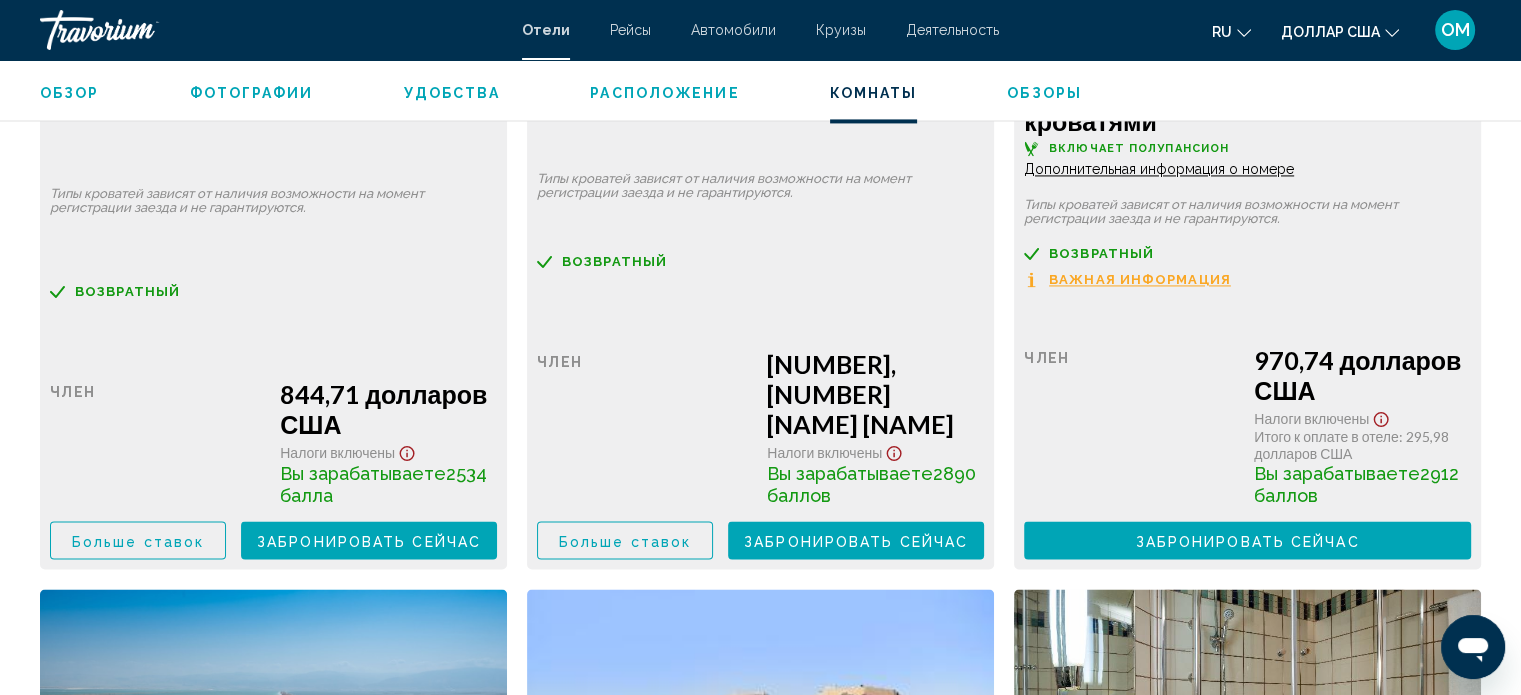 scroll, scrollTop: 3100, scrollLeft: 0, axis: vertical 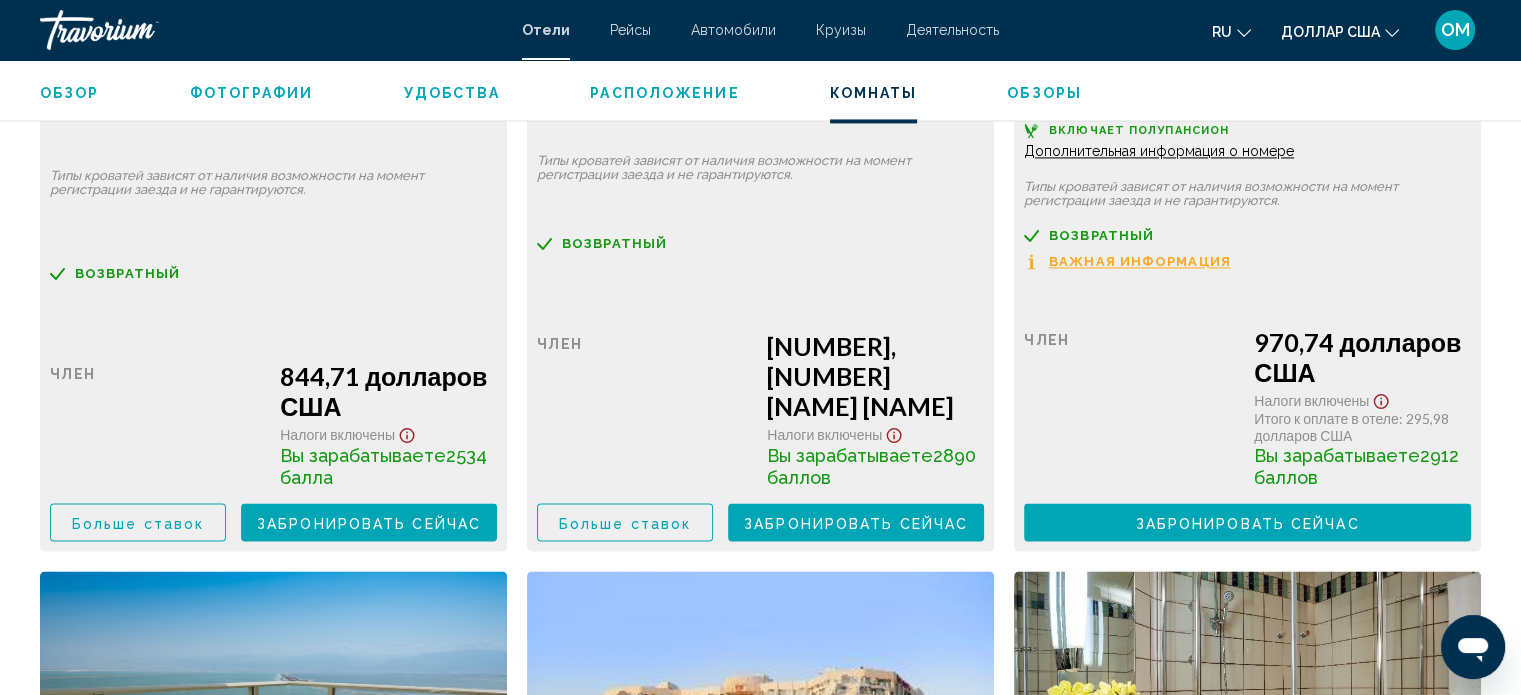 click 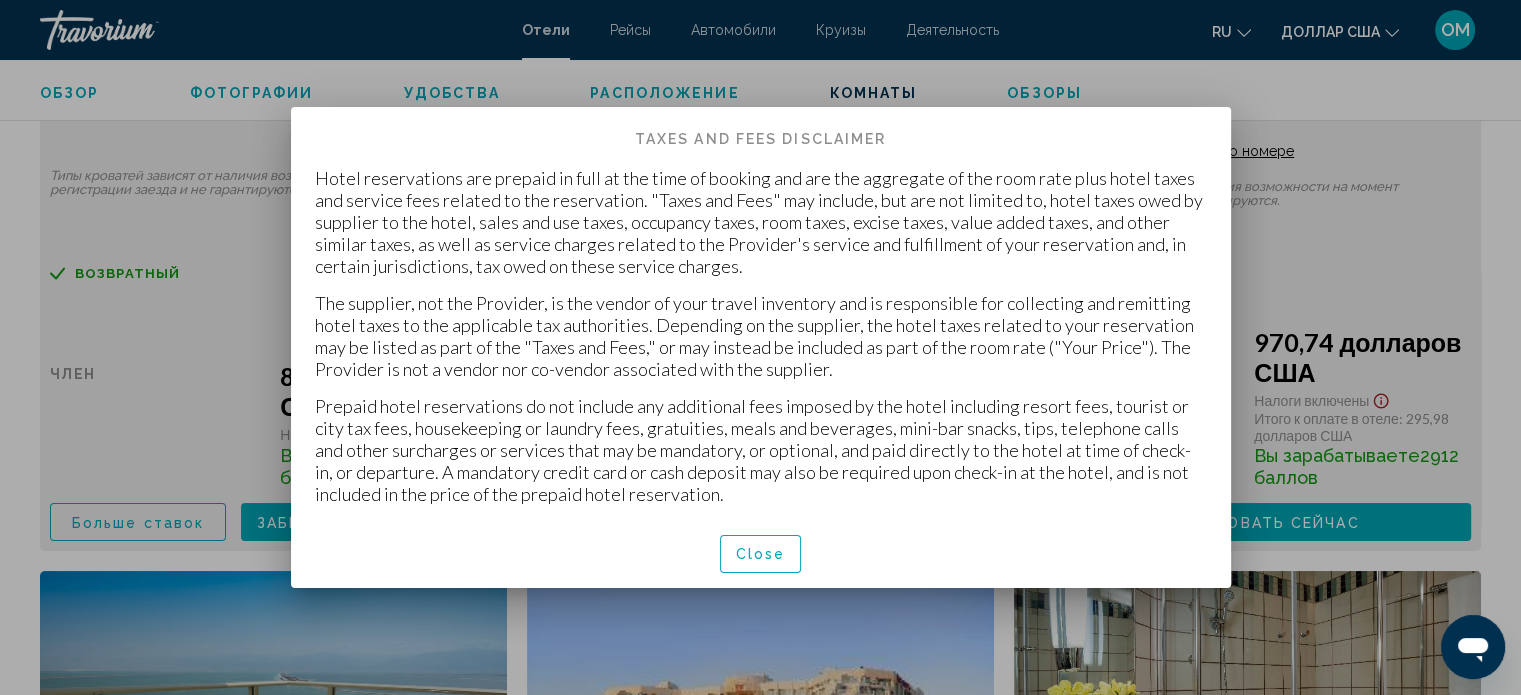 scroll, scrollTop: 0, scrollLeft: 0, axis: both 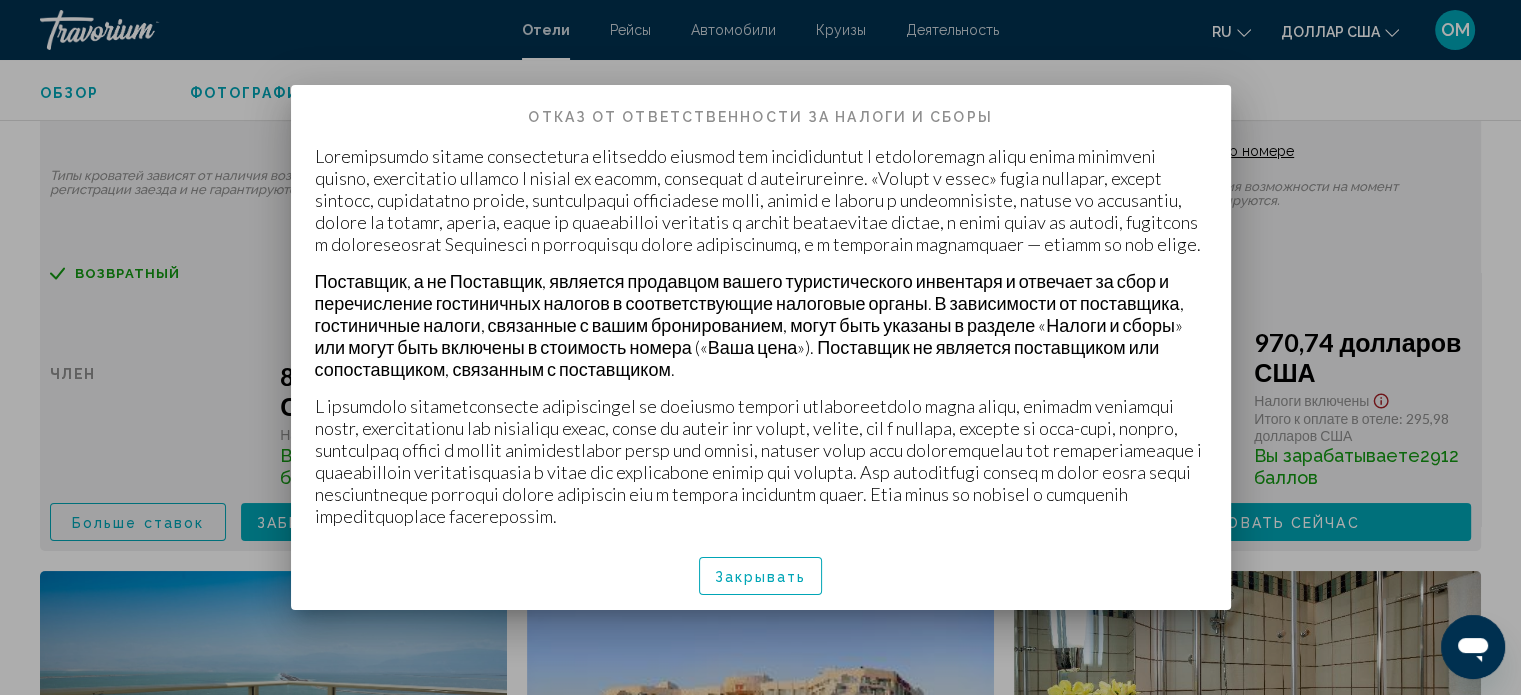click on "Закрывать" at bounding box center [761, 577] 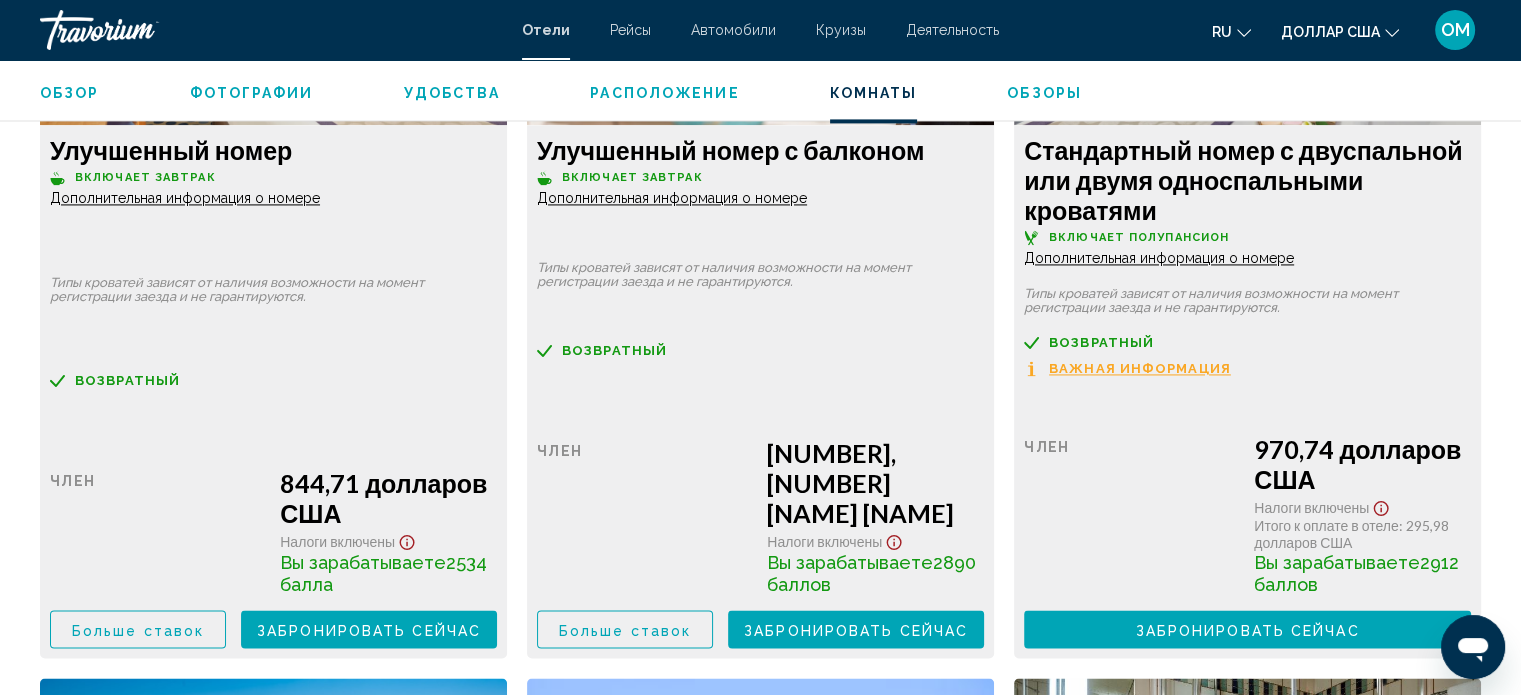 scroll, scrollTop: 3100, scrollLeft: 0, axis: vertical 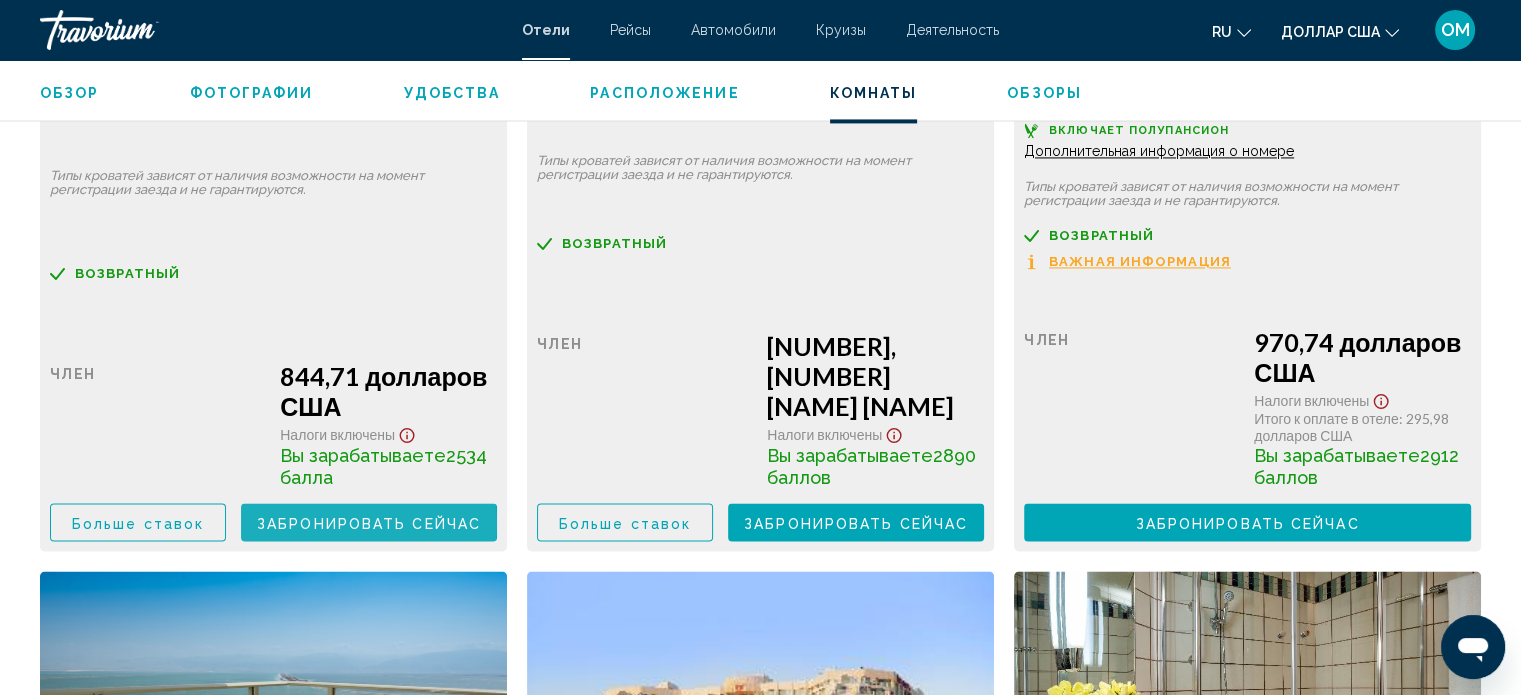 click on "Забронировать сейчас" at bounding box center (369, 523) 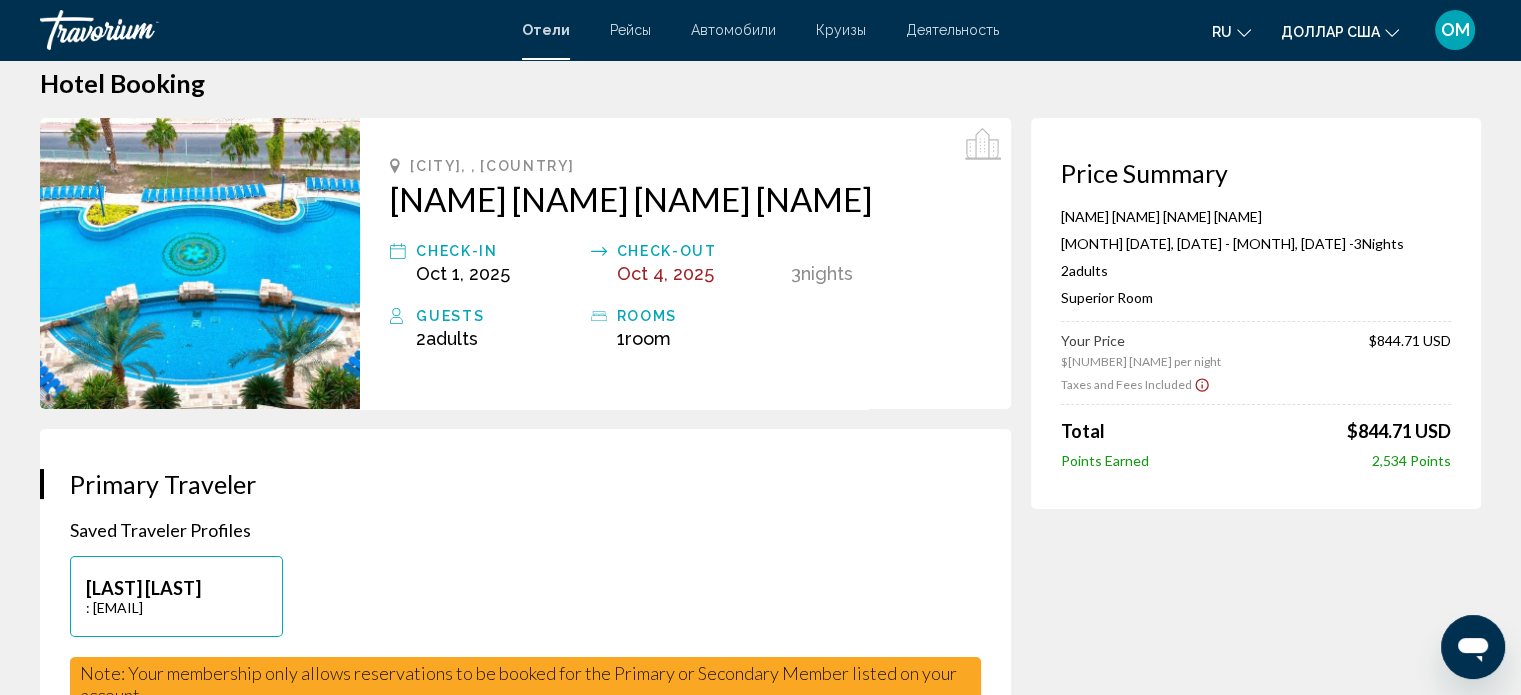 scroll, scrollTop: 0, scrollLeft: 0, axis: both 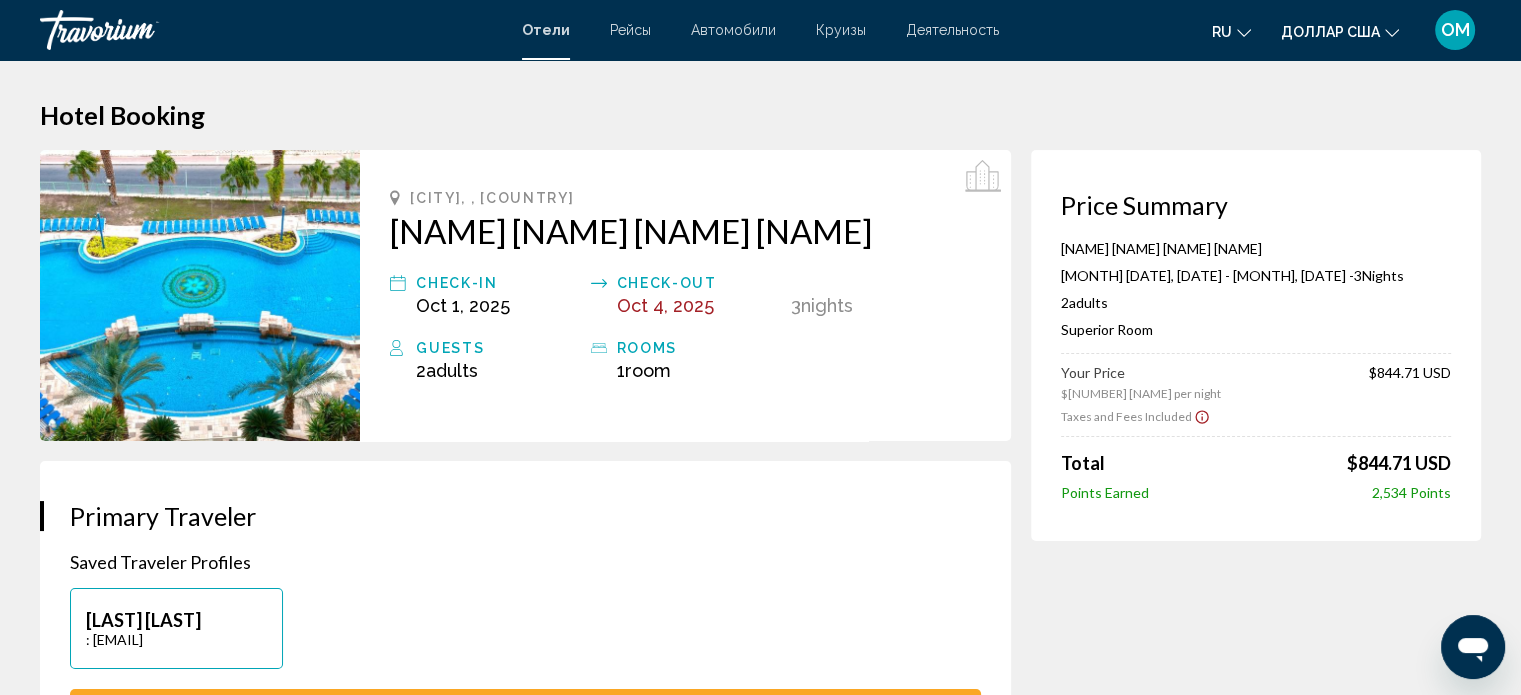 drag, startPoint x: 388, startPoint y: 229, endPoint x: 751, endPoint y: 241, distance: 363.1983 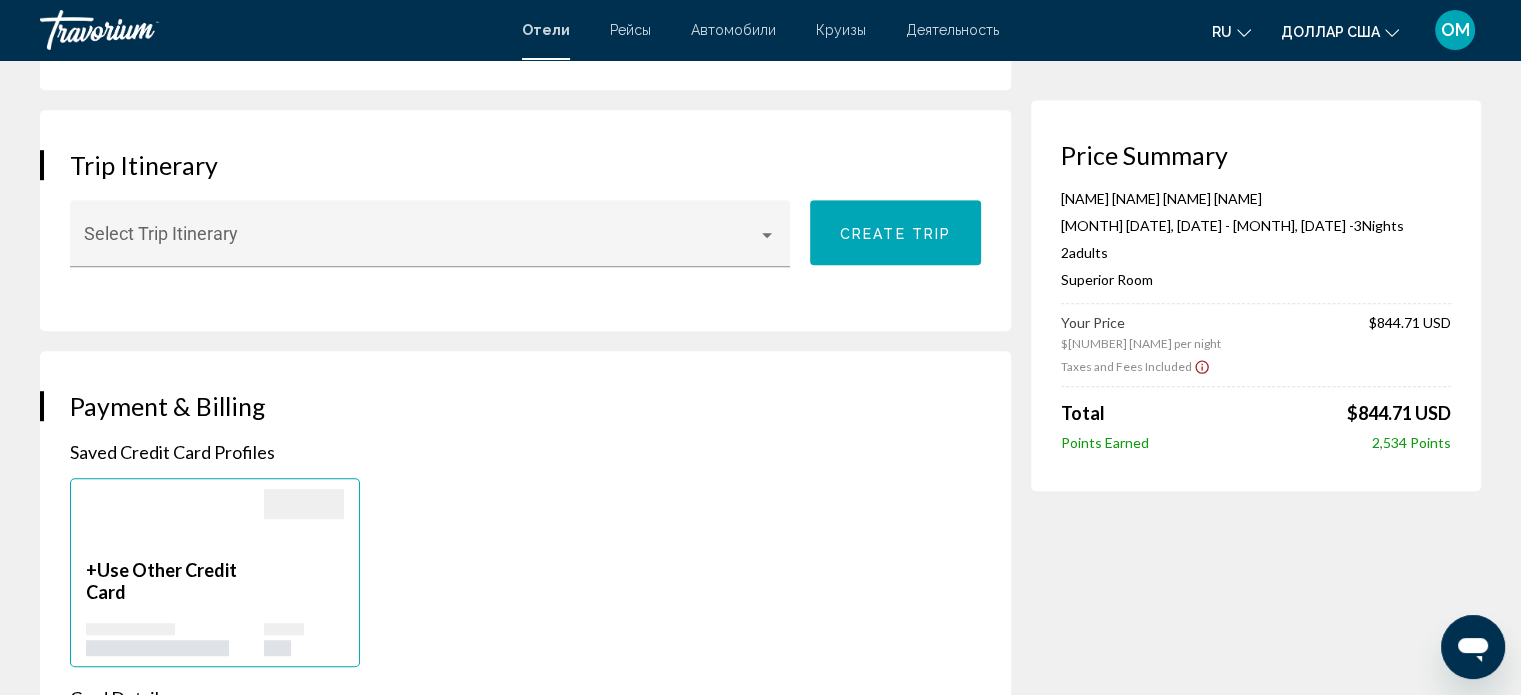 scroll, scrollTop: 1200, scrollLeft: 0, axis: vertical 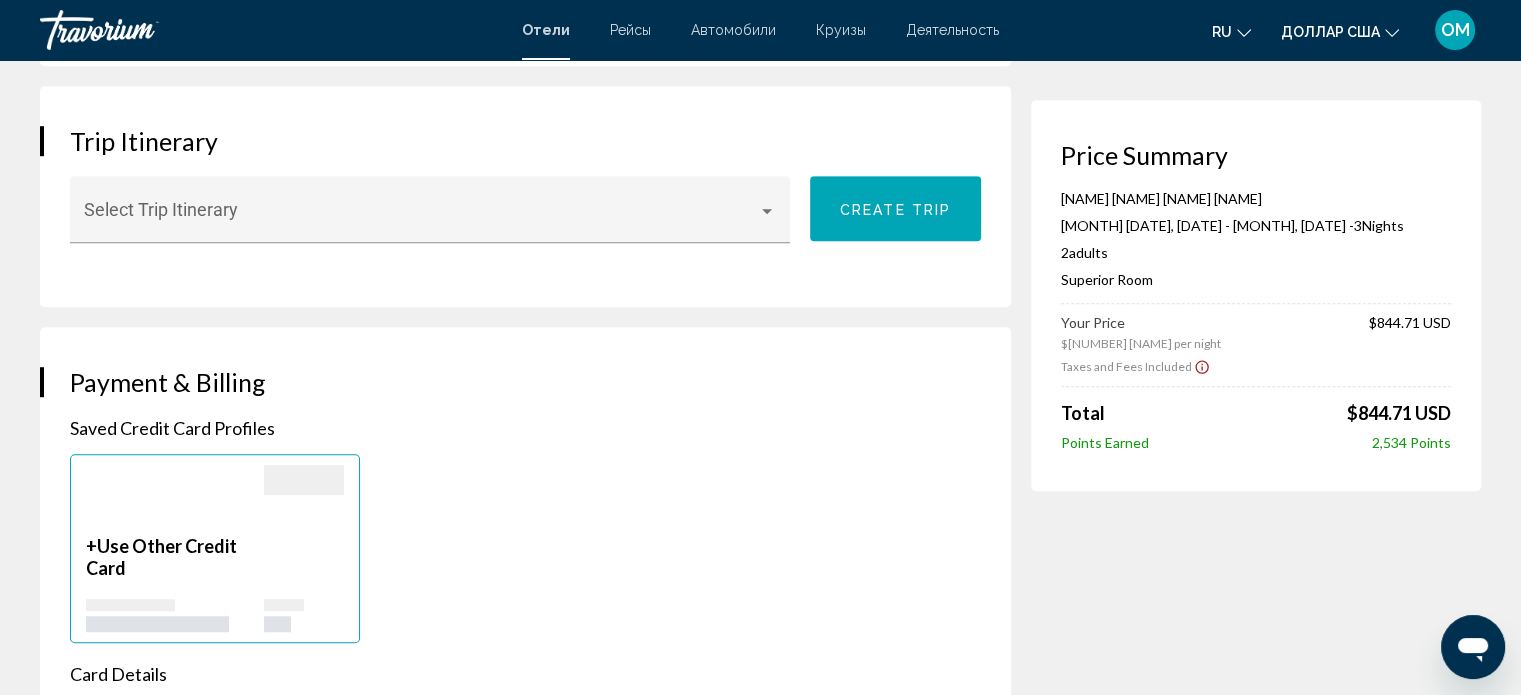 click on "[NAME] & [NAME] Saved [NAME] [NAME] Profiles  +  Use Other [NAME] [NAME] [NAME] [NAME]  * [NAME] [NAME]  * [NAME] [NAME]  * [NAME] [NAME]  * [NAME]  * [NAME] [NAME] [NAME] [NAME] First Name  * Last Name  * [NAME] [NAME] [NUMBER], [NAME], [NAME]  * [CITY]  * [COUNTRY]  * [STATE] or Province  * [STATE] or Province Name  * [POSTAL_CODE]  *   Save [NAME] [NAME] to account for faster checkout   Hide reservation price and billing information from Member" at bounding box center [525, 885] 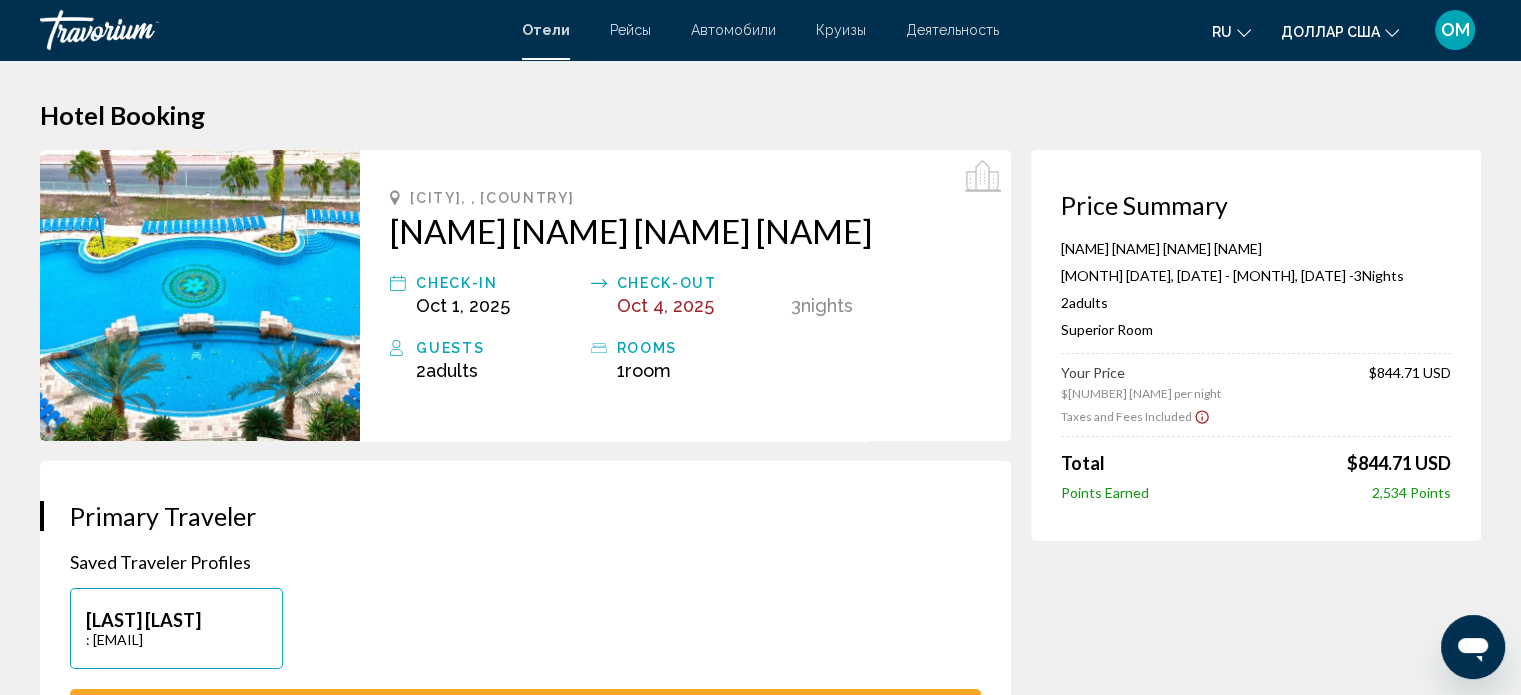 scroll, scrollTop: 0, scrollLeft: 0, axis: both 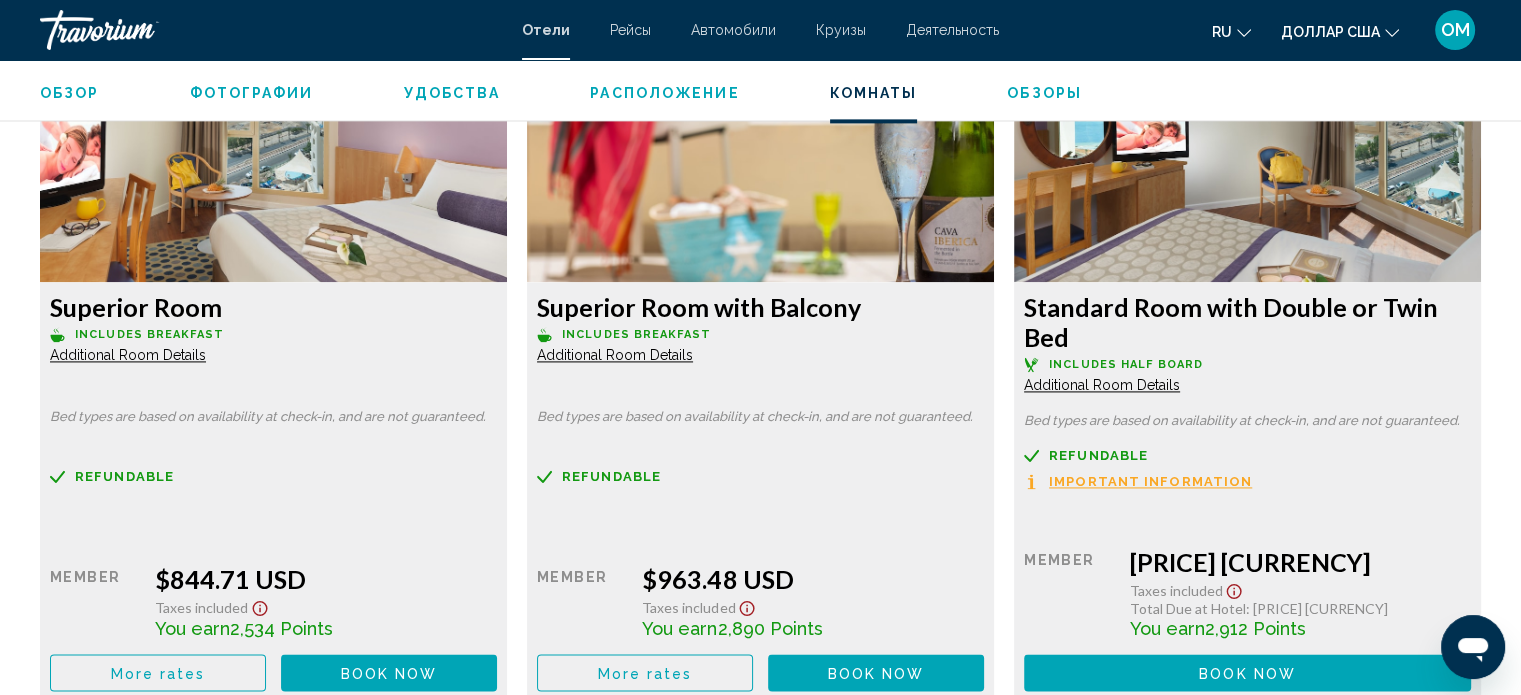 click on "Refundable" at bounding box center (124, 476) 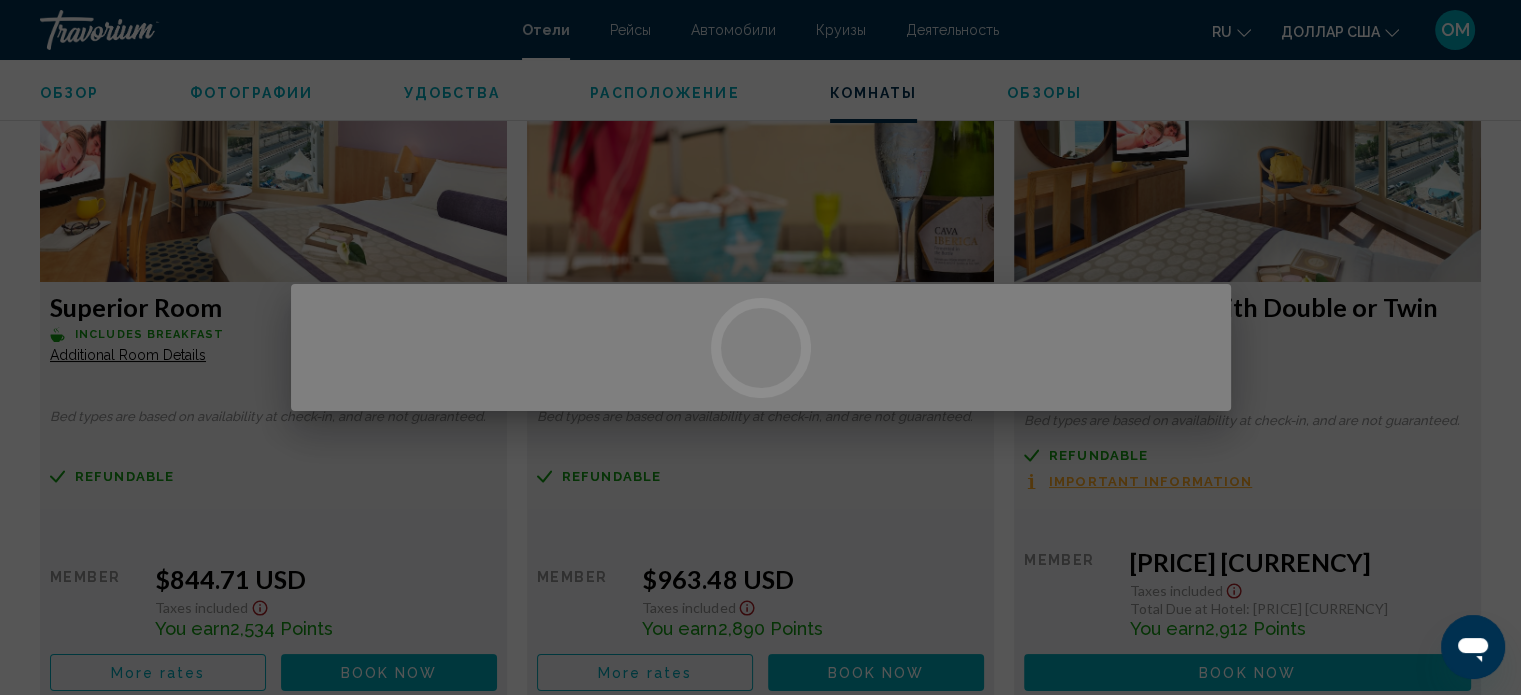 scroll, scrollTop: 0, scrollLeft: 0, axis: both 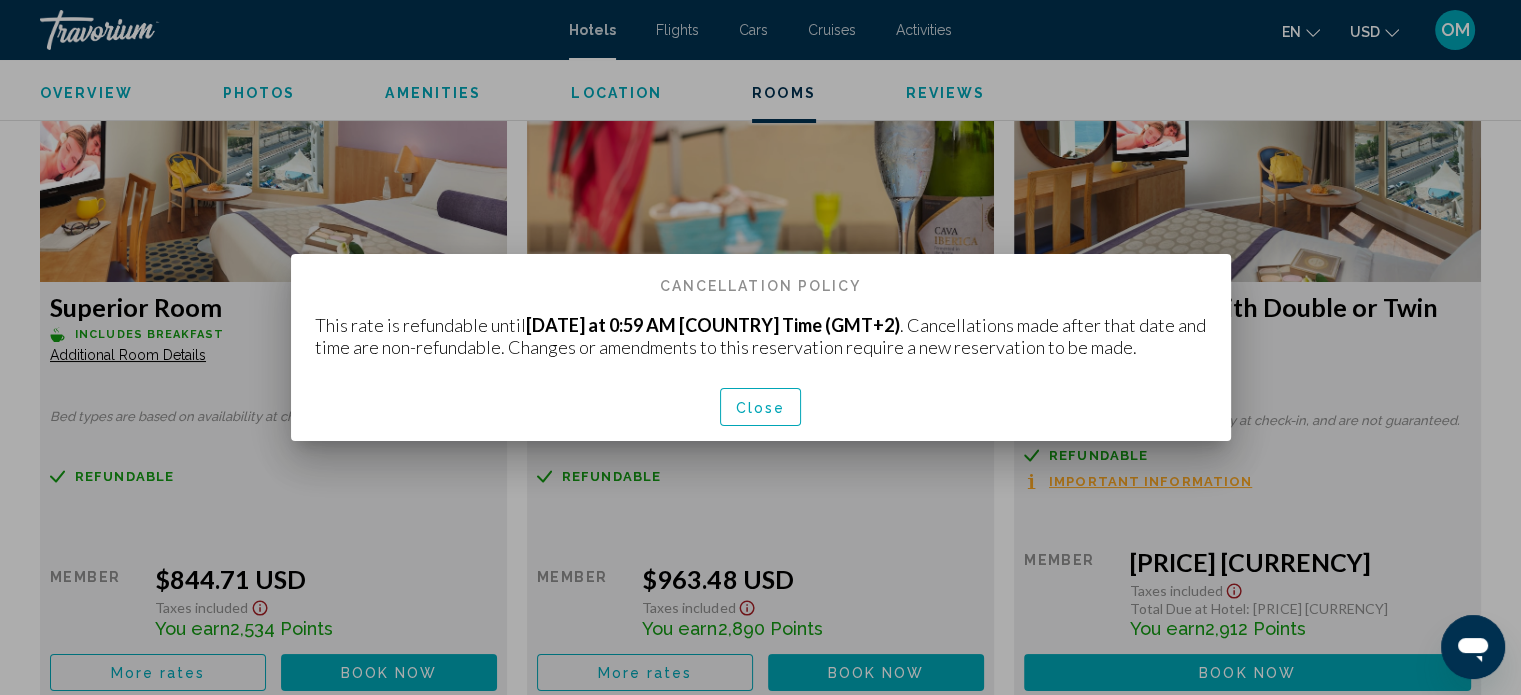 click at bounding box center (760, 347) 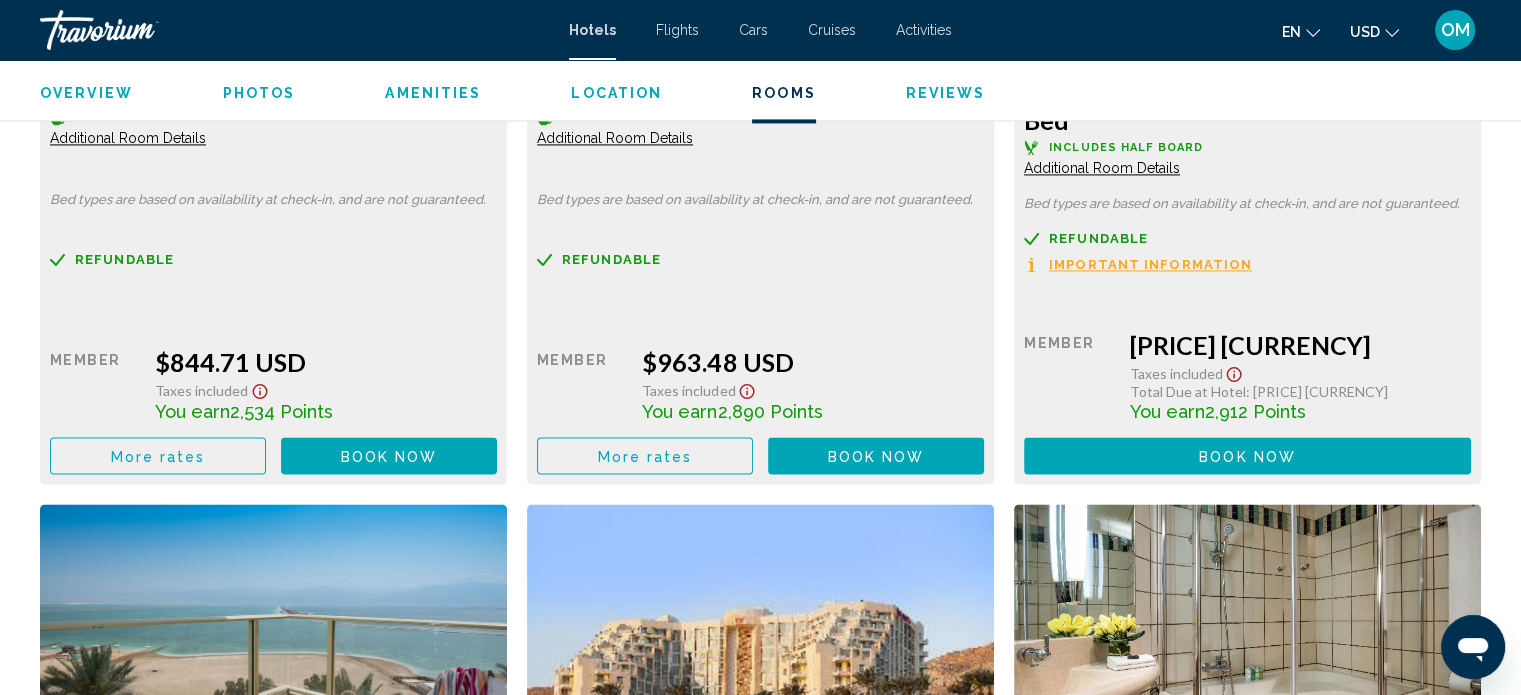 scroll, scrollTop: 2800, scrollLeft: 0, axis: vertical 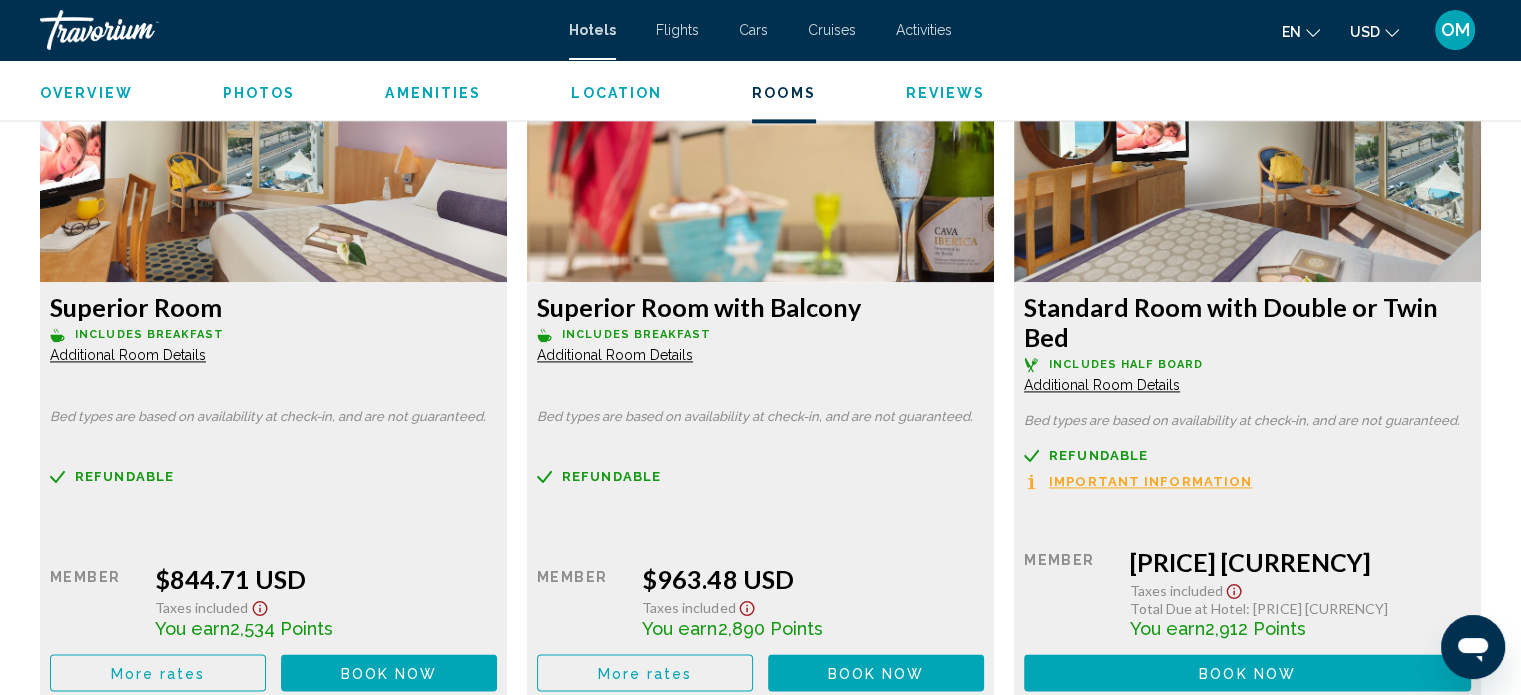 click 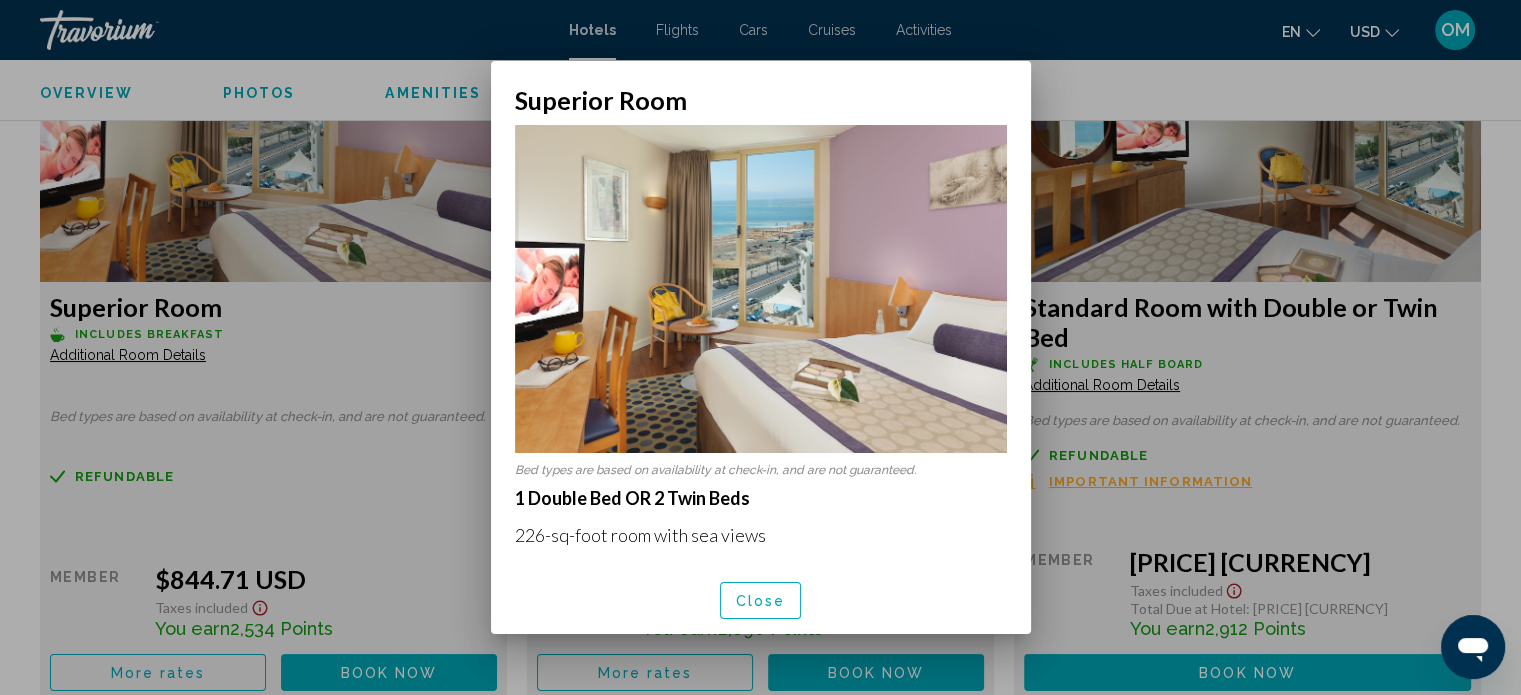 scroll, scrollTop: 0, scrollLeft: 0, axis: both 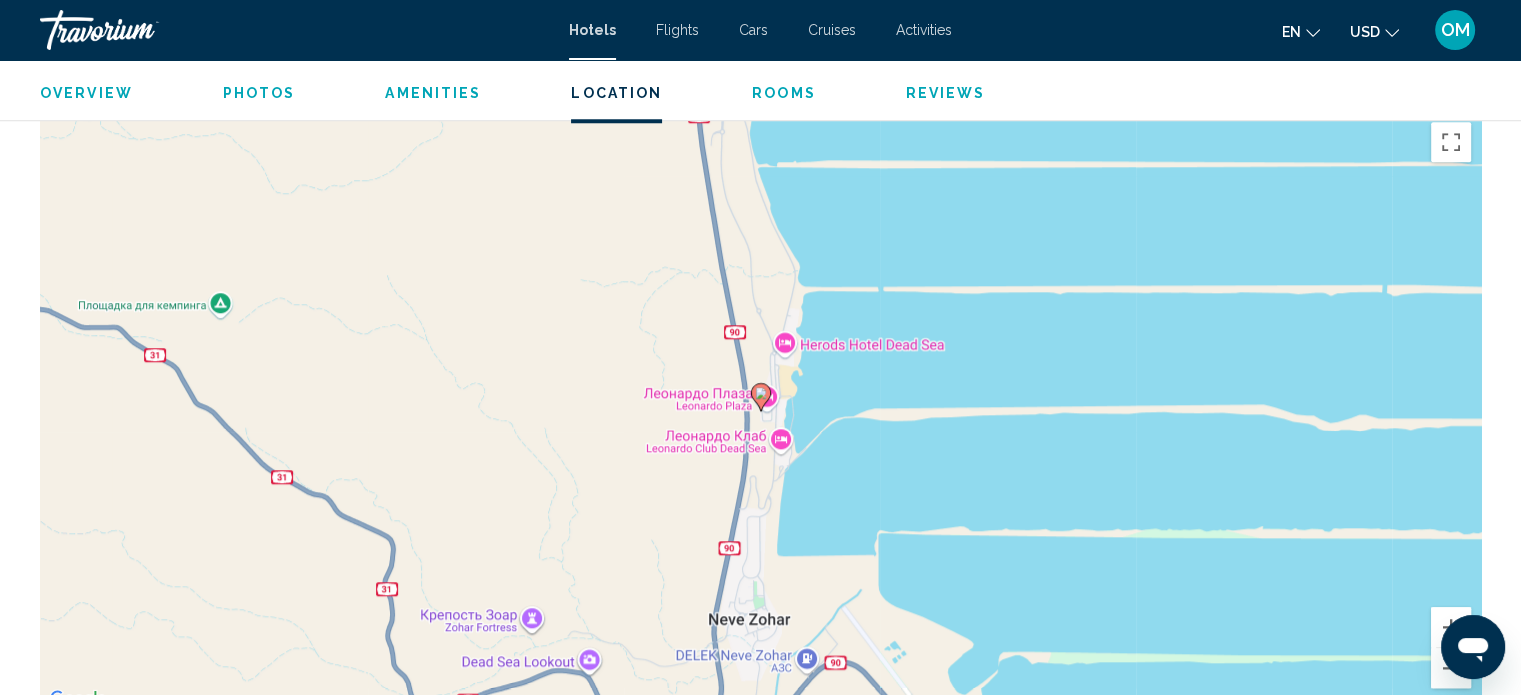 click on "Чтобы активировать перетаскивание с помощью клавиатуры, нажмите Alt + Ввод. После этого перемещайте маркер, используя клавиши со стрелками. Чтобы завершить перетаскивание, нажмите клавишу Ввод. Чтобы отменить действие, нажмите клавишу Esc." at bounding box center [760, 412] 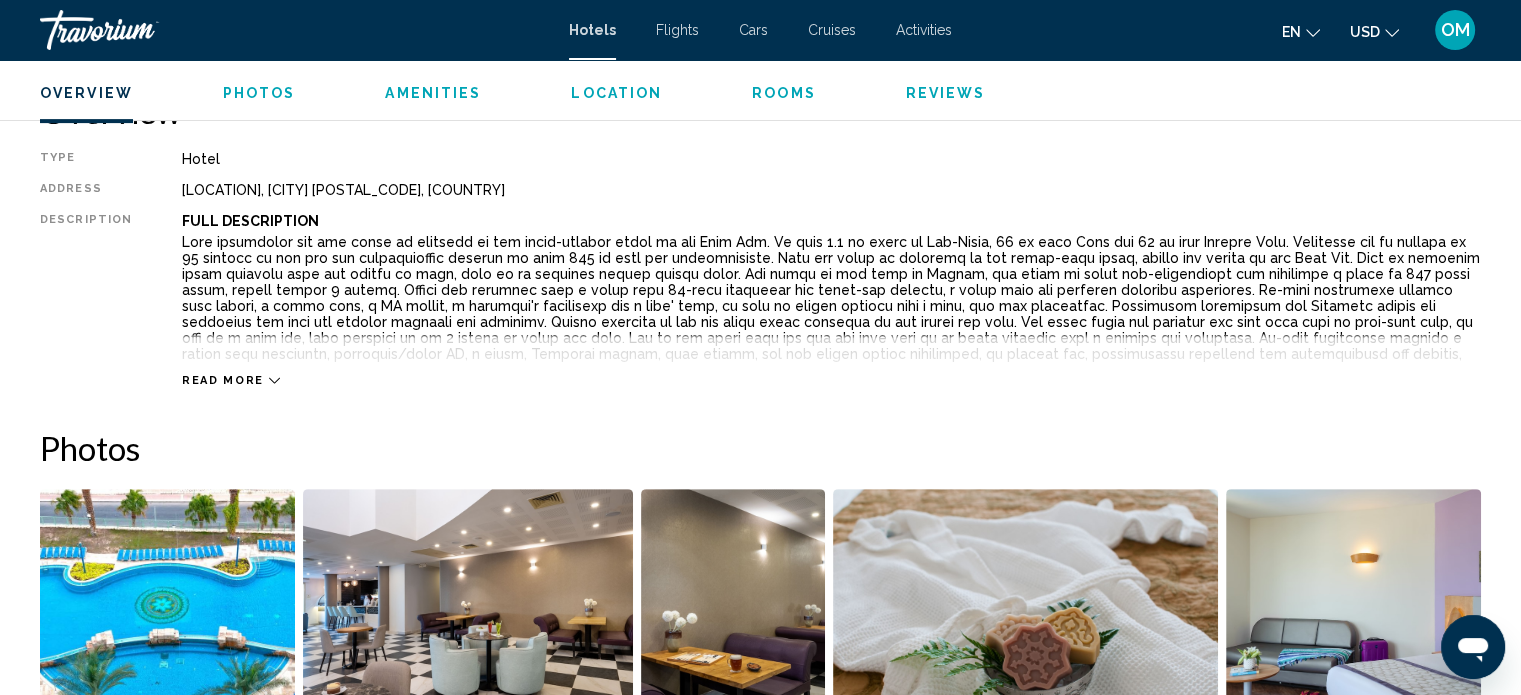 scroll, scrollTop: 700, scrollLeft: 0, axis: vertical 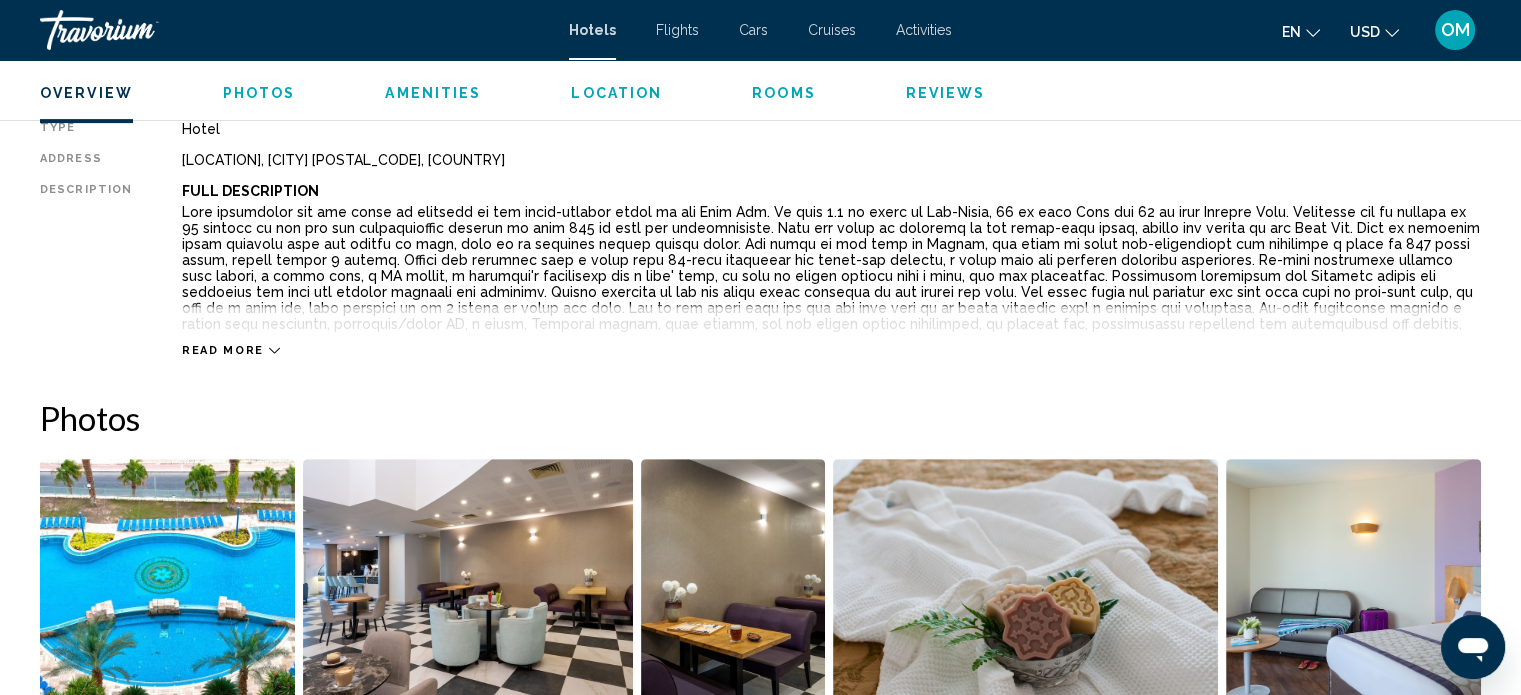 click on "Full Description" at bounding box center [831, 191] 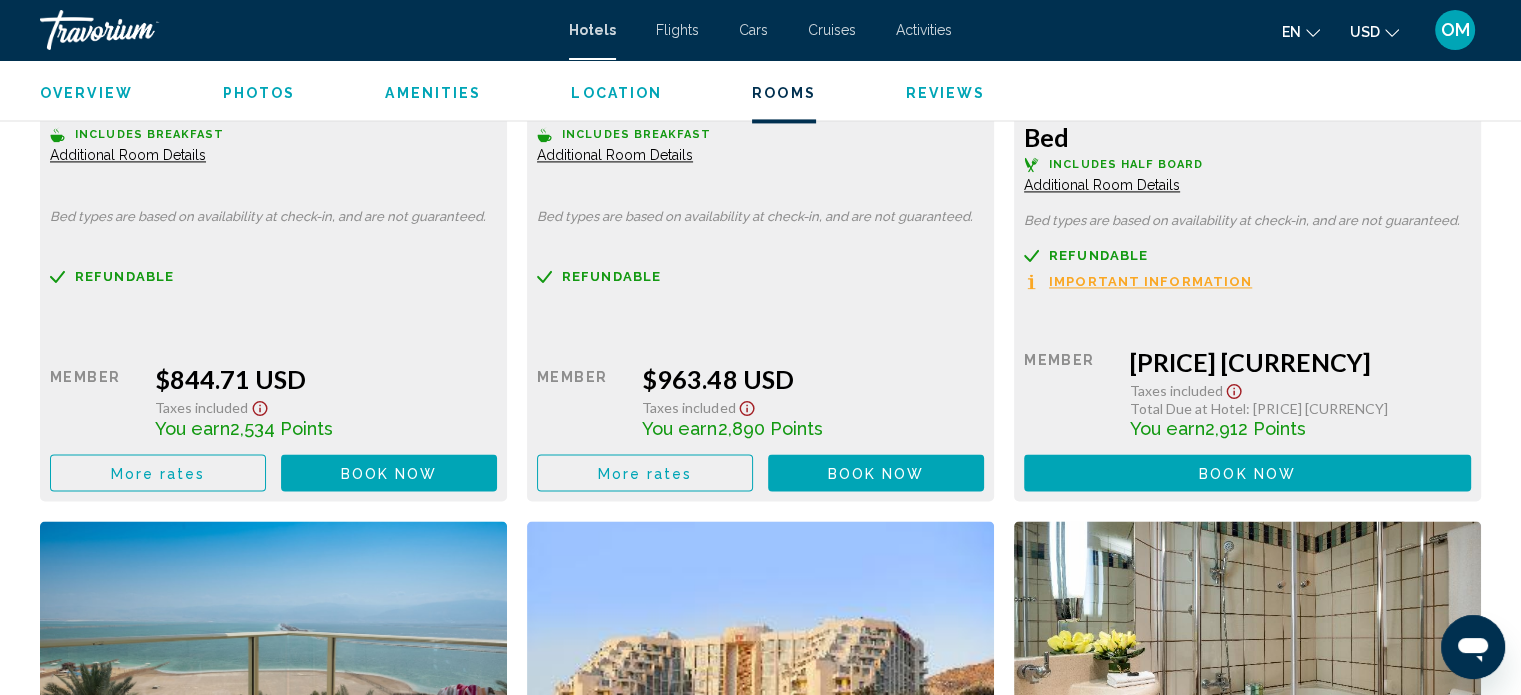 scroll, scrollTop: 2900, scrollLeft: 0, axis: vertical 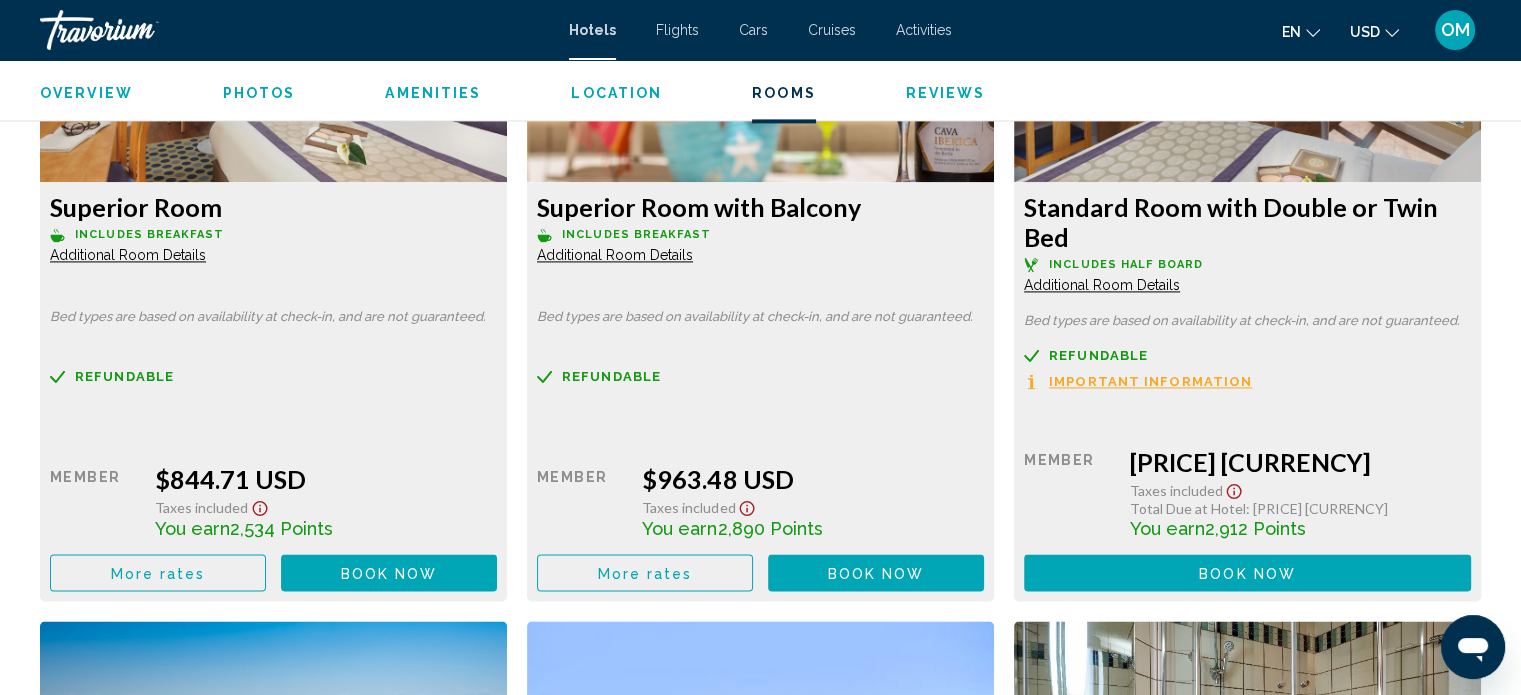 click on "More rates" at bounding box center (158, 573) 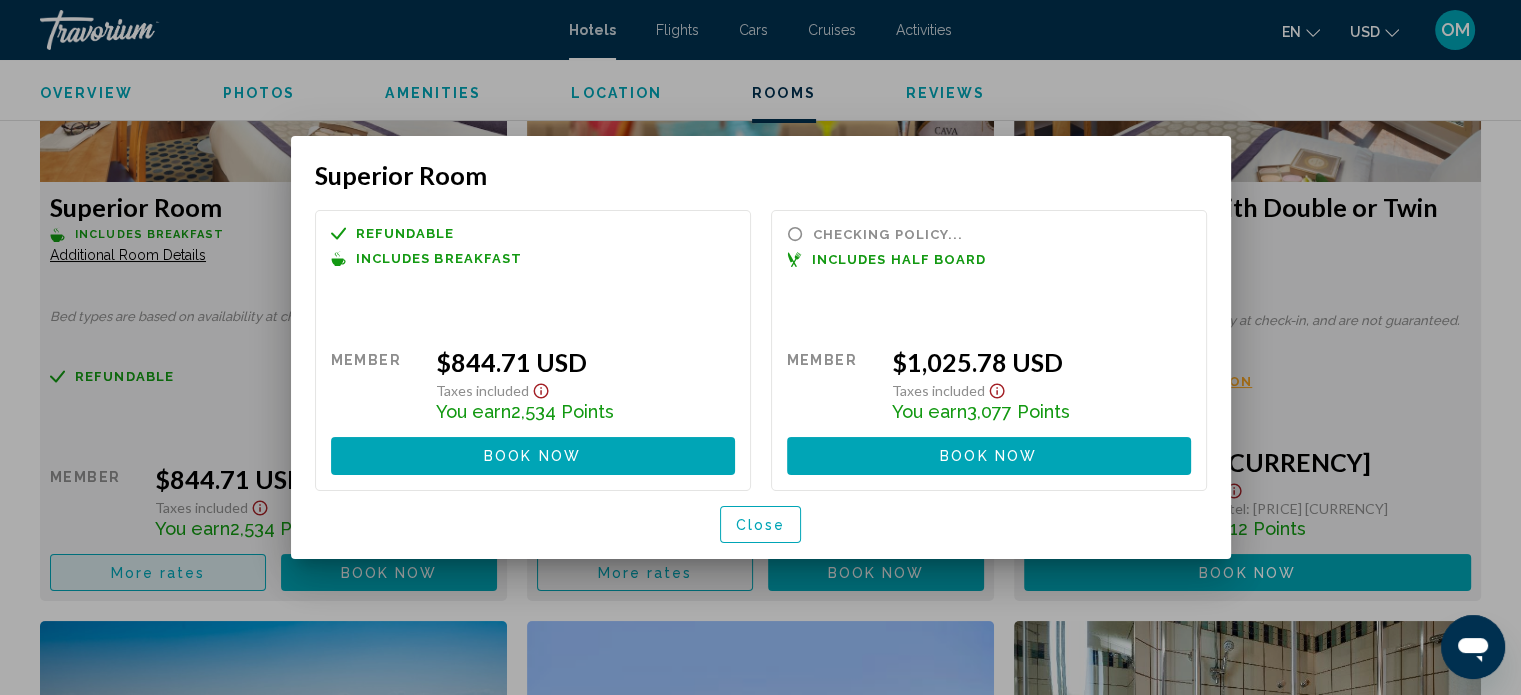 scroll, scrollTop: 0, scrollLeft: 0, axis: both 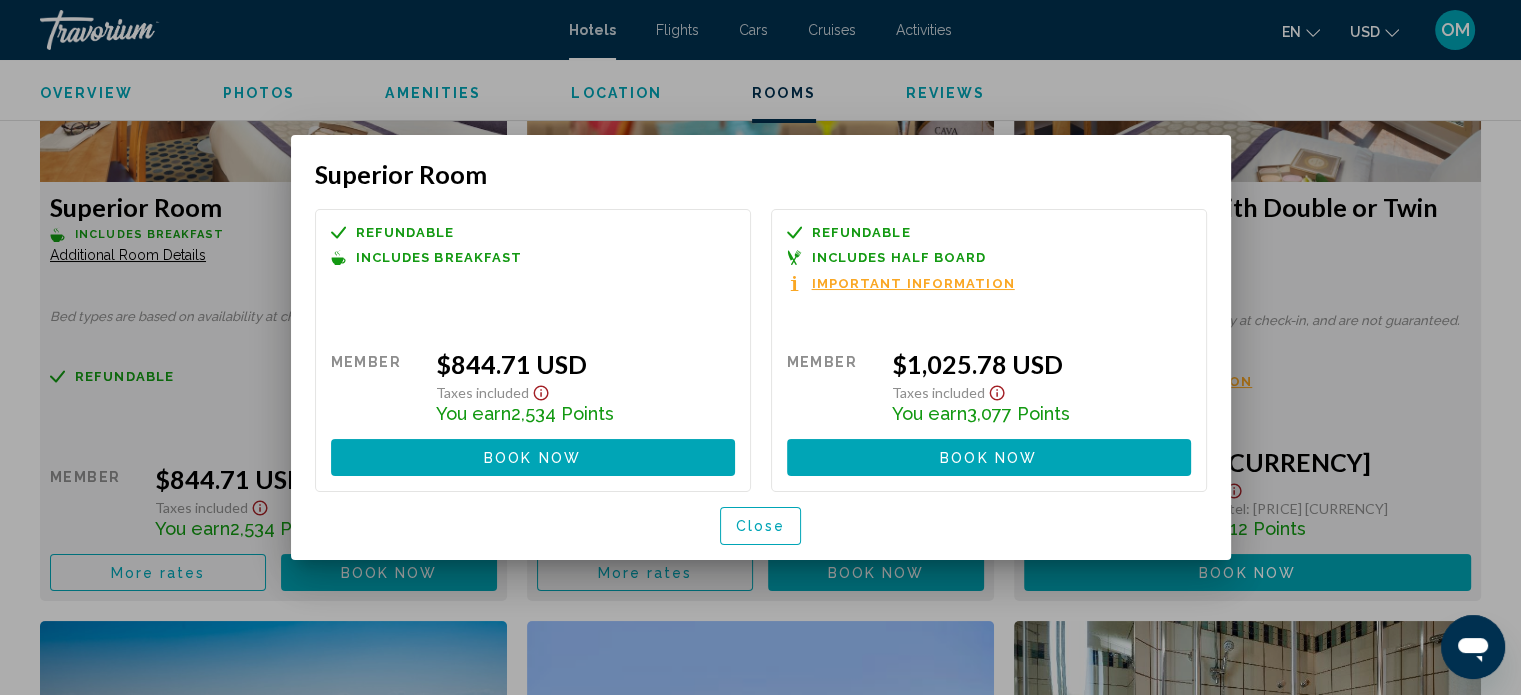 click on "Important Information" at bounding box center (913, 283) 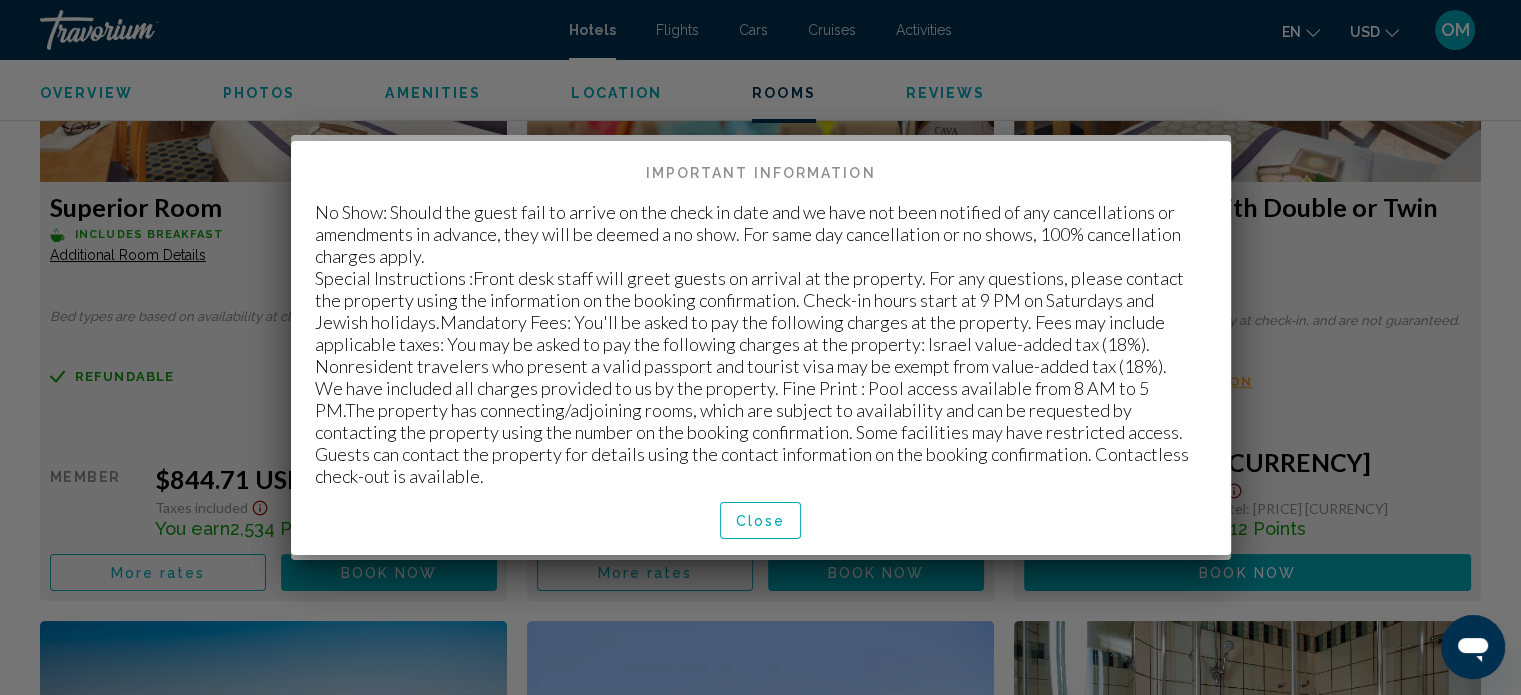click on "Close" at bounding box center (761, 521) 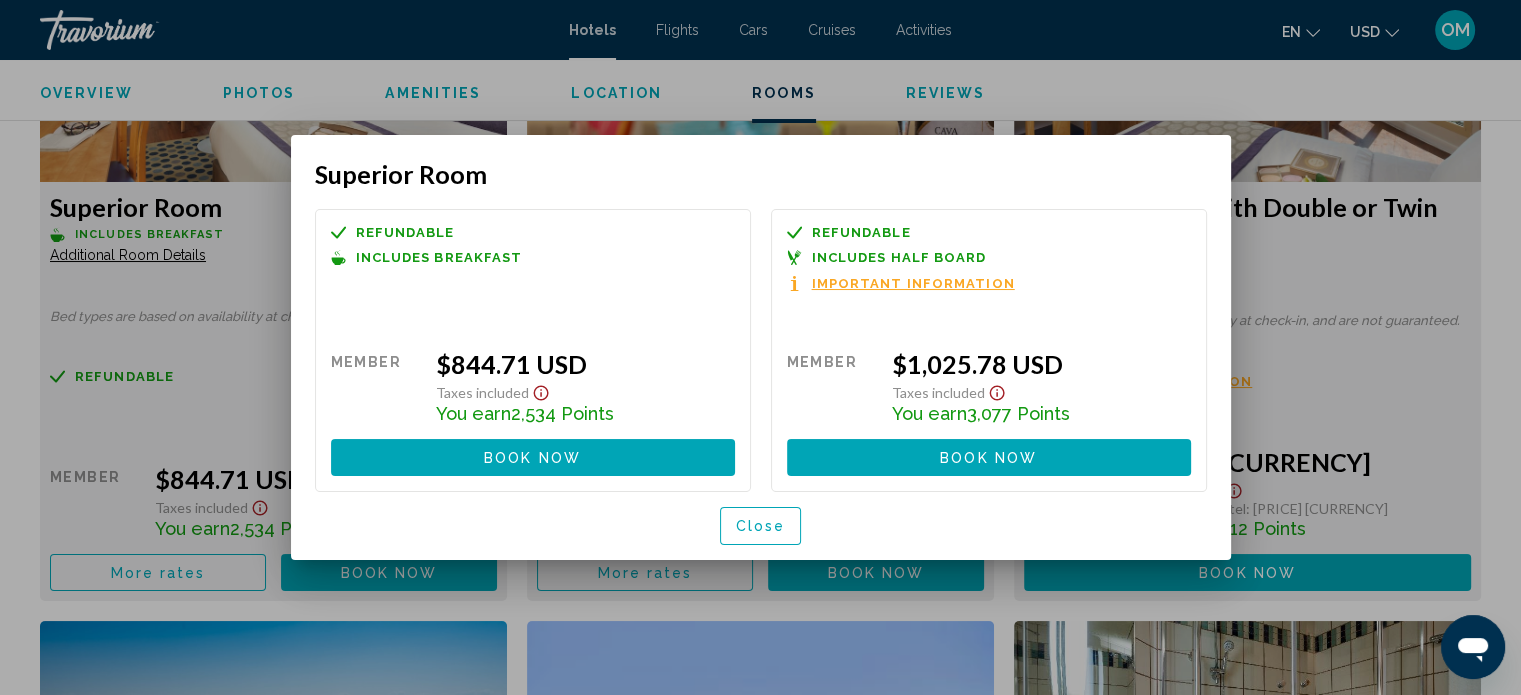 click on "Important Information" at bounding box center (913, 283) 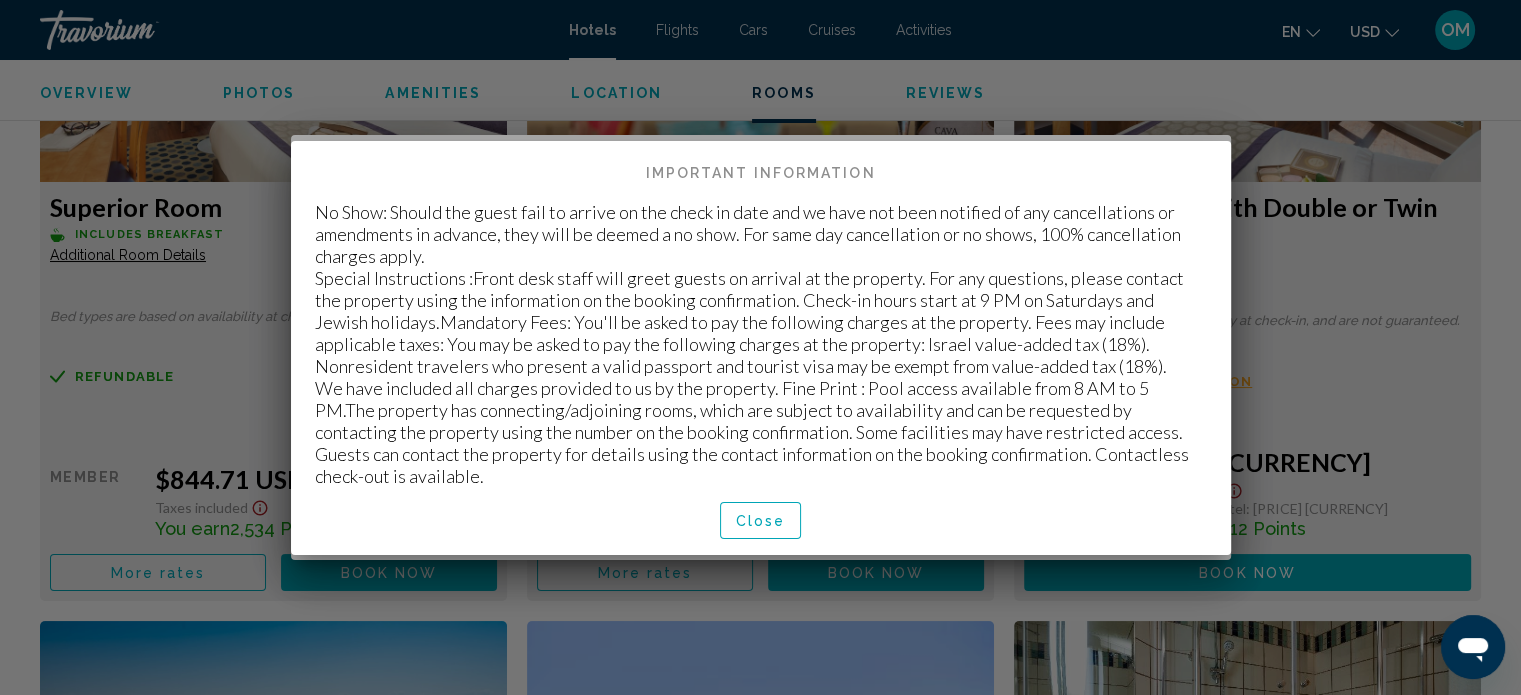 click on "Close" at bounding box center (761, 520) 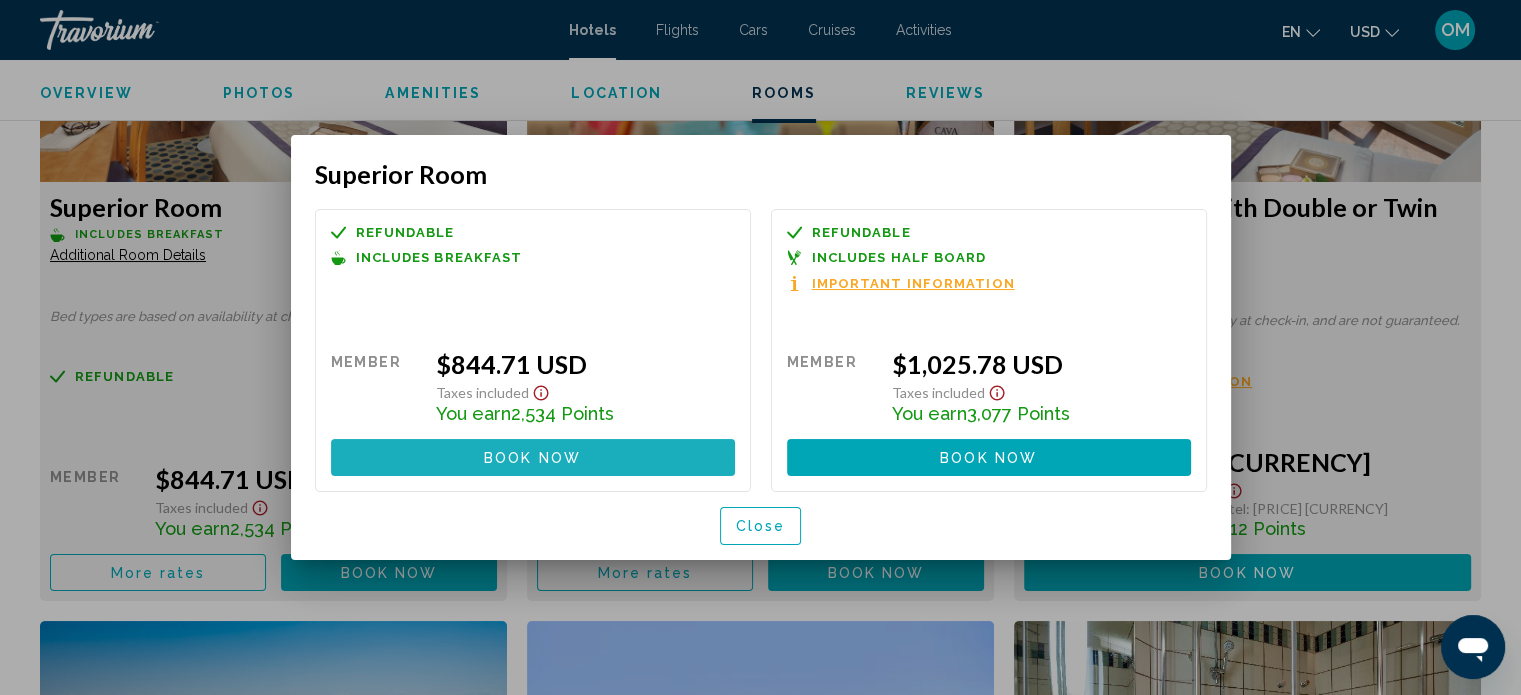 click on "Book now" at bounding box center [532, 458] 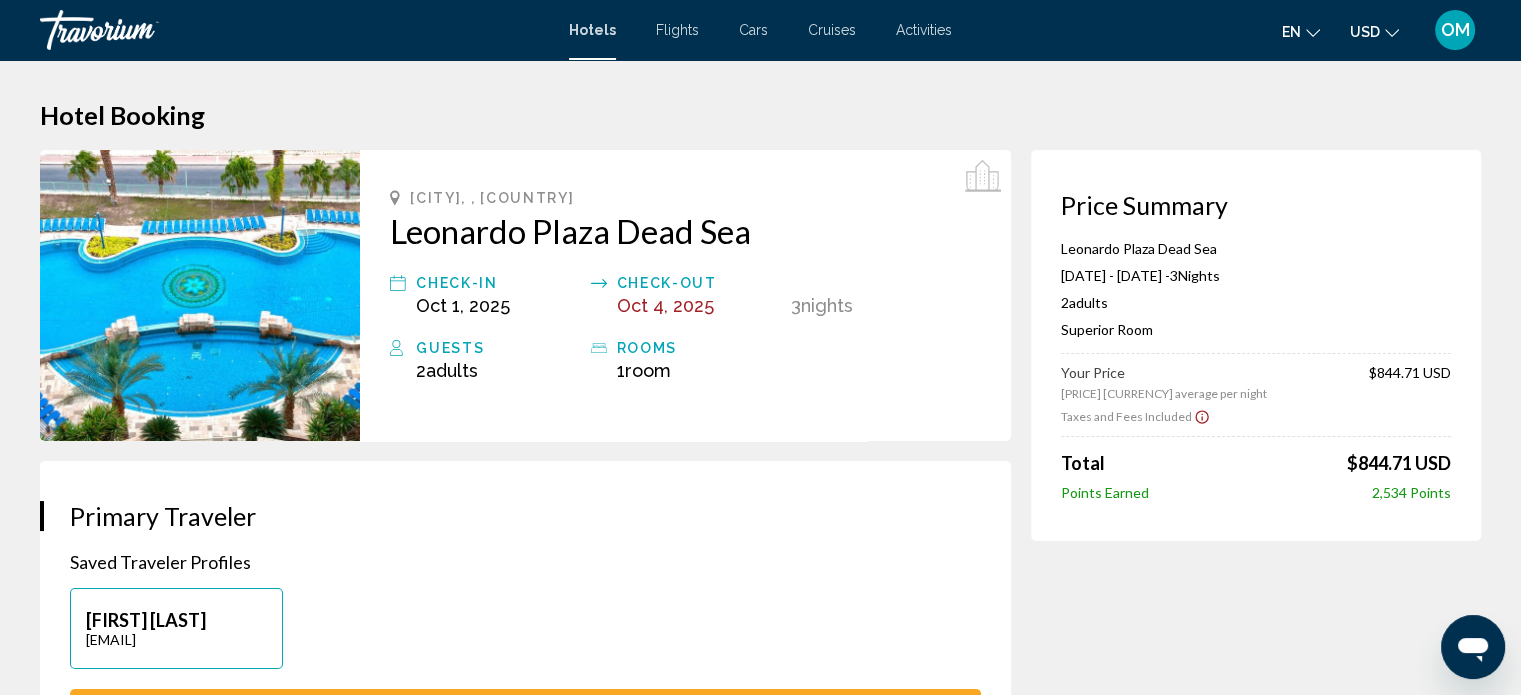 click on "Taxes and Fees Included" at bounding box center (1126, 416) 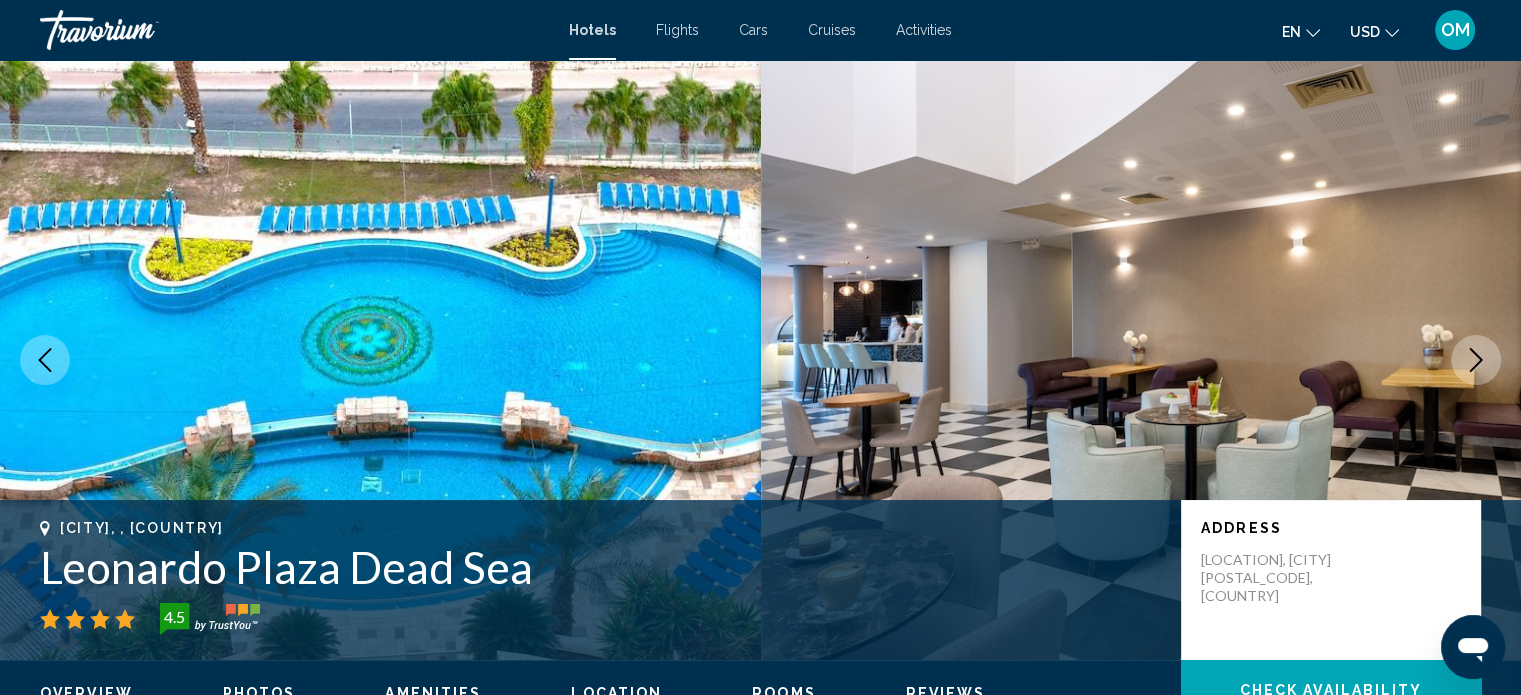 scroll, scrollTop: 12, scrollLeft: 0, axis: vertical 